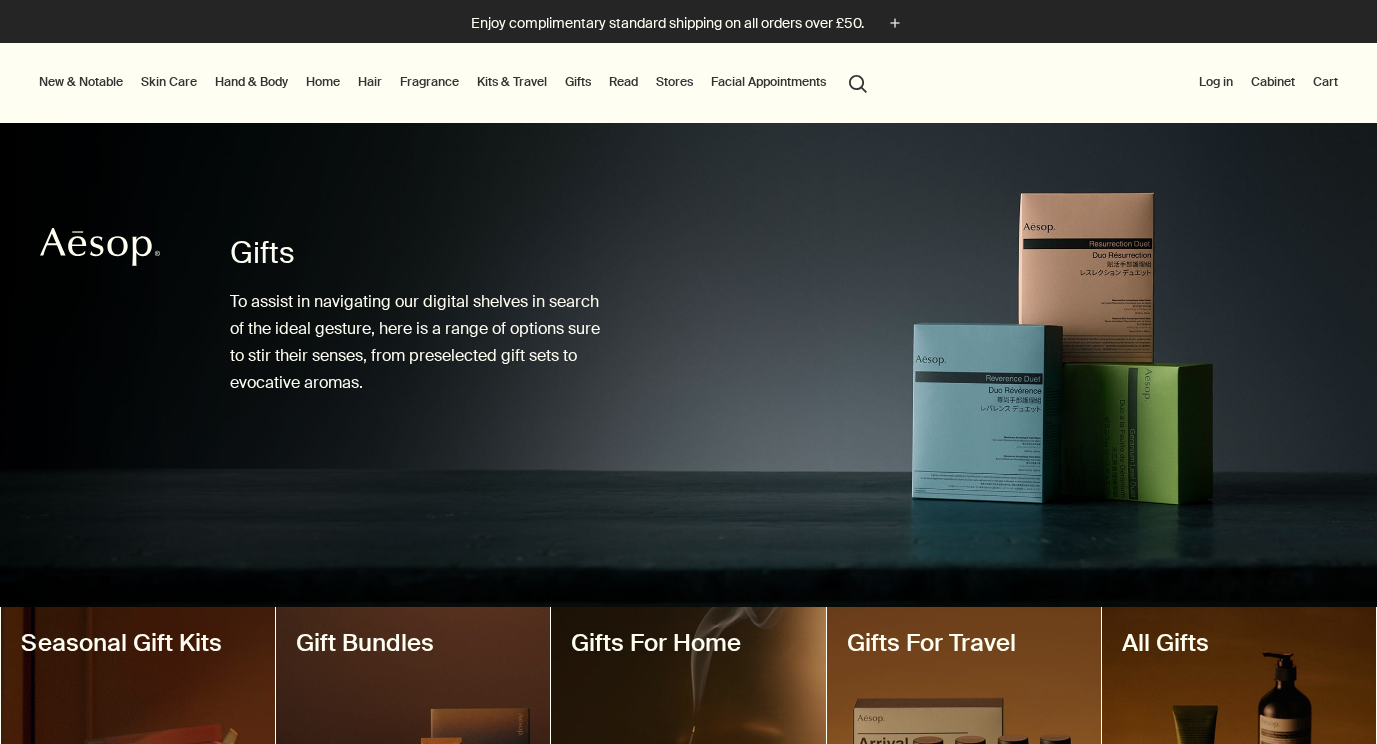 scroll, scrollTop: 0, scrollLeft: 0, axis: both 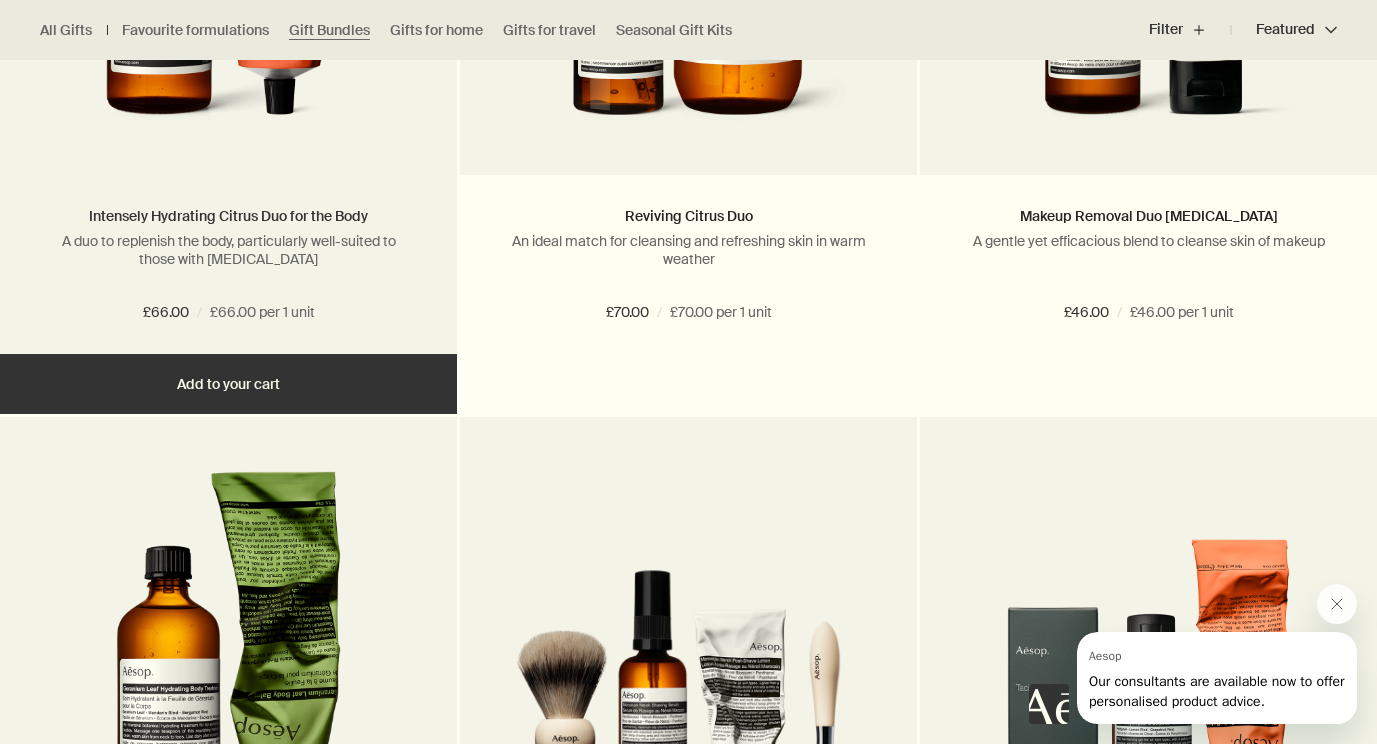 click on "Intensely Hydrating Citrus Duo for the Body" at bounding box center [228, 216] 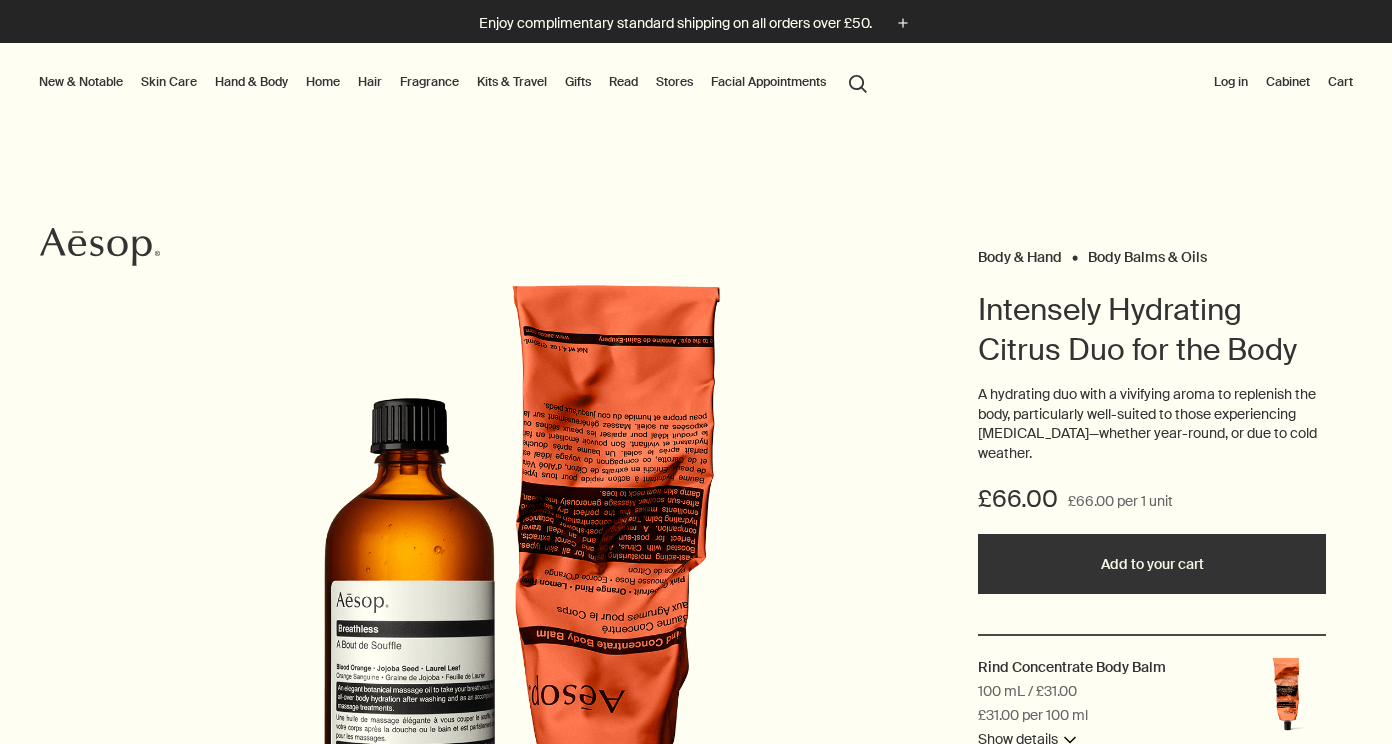 scroll, scrollTop: 0, scrollLeft: 0, axis: both 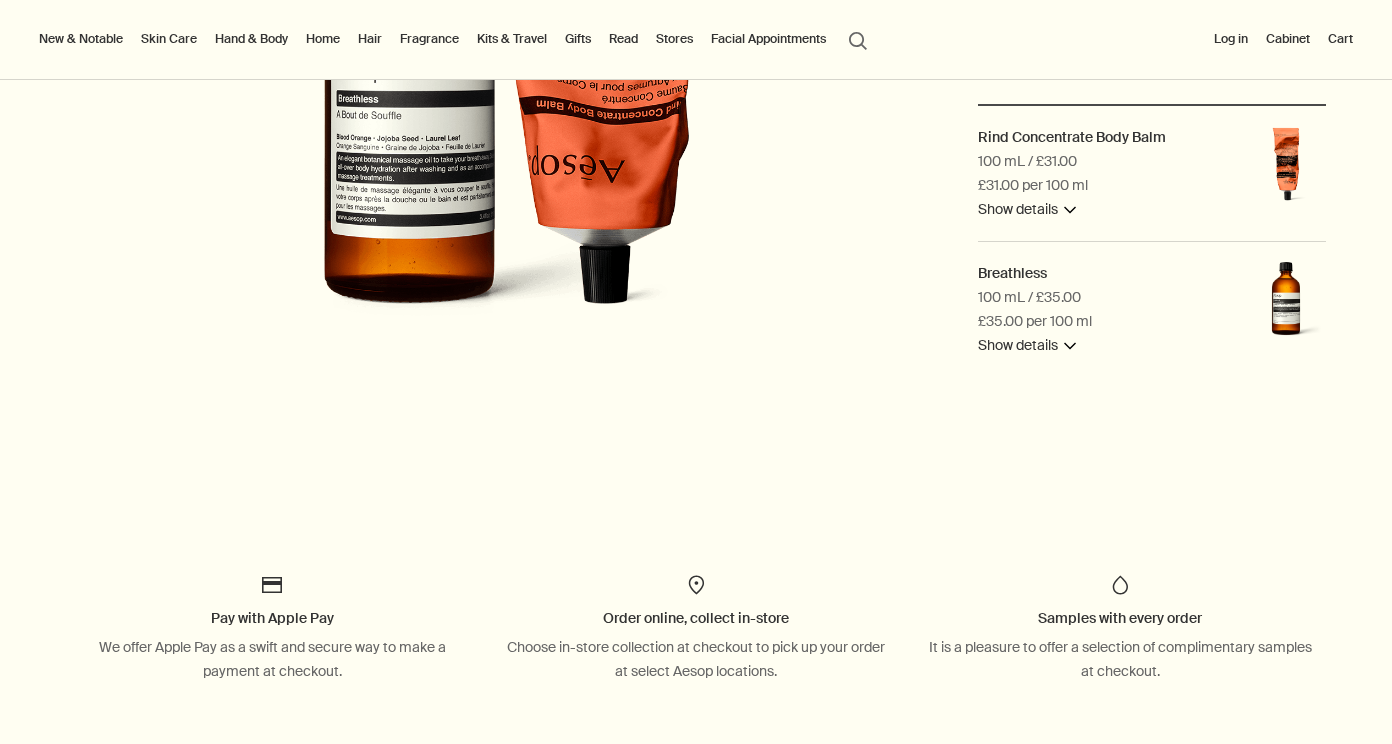 click on "Show details downArrow" at bounding box center [1027, 346] 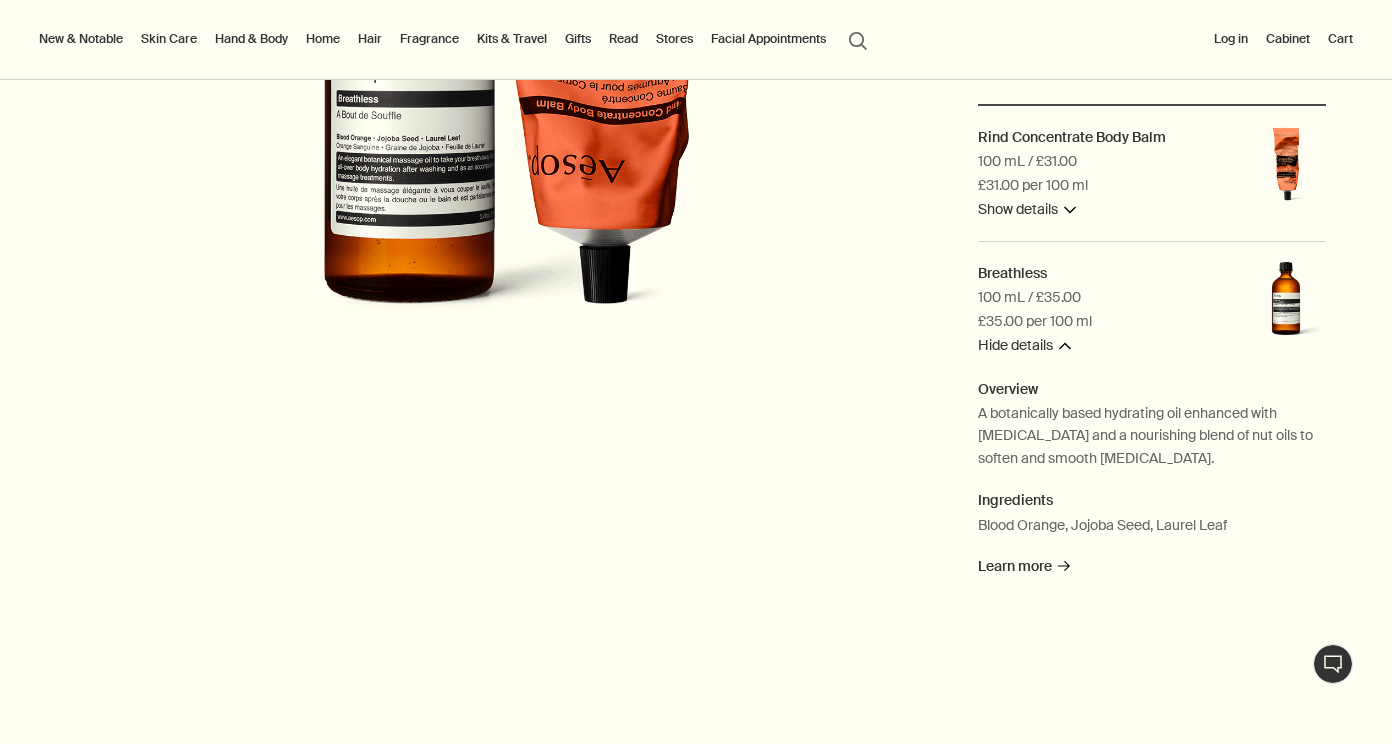 click on "Show details downArrow" at bounding box center [1027, 210] 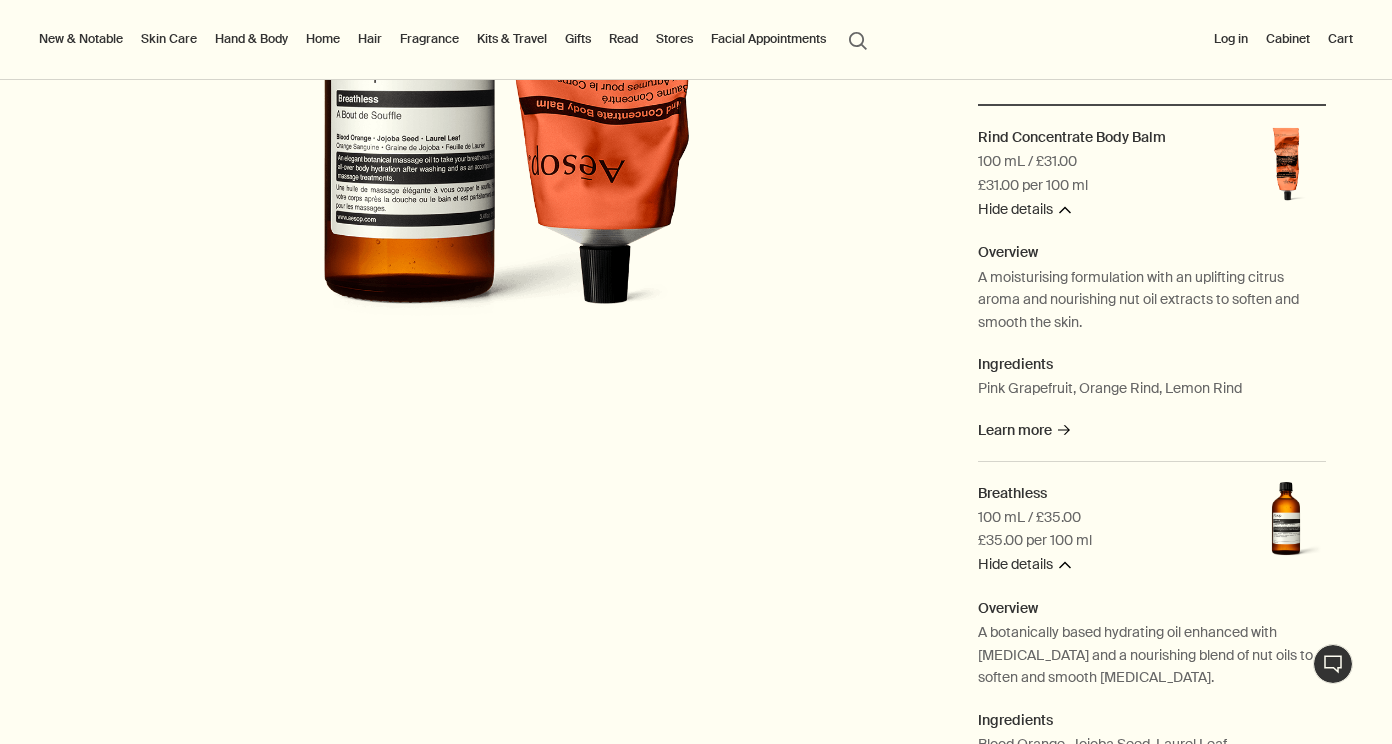 click on "Hand & Body" at bounding box center [251, 39] 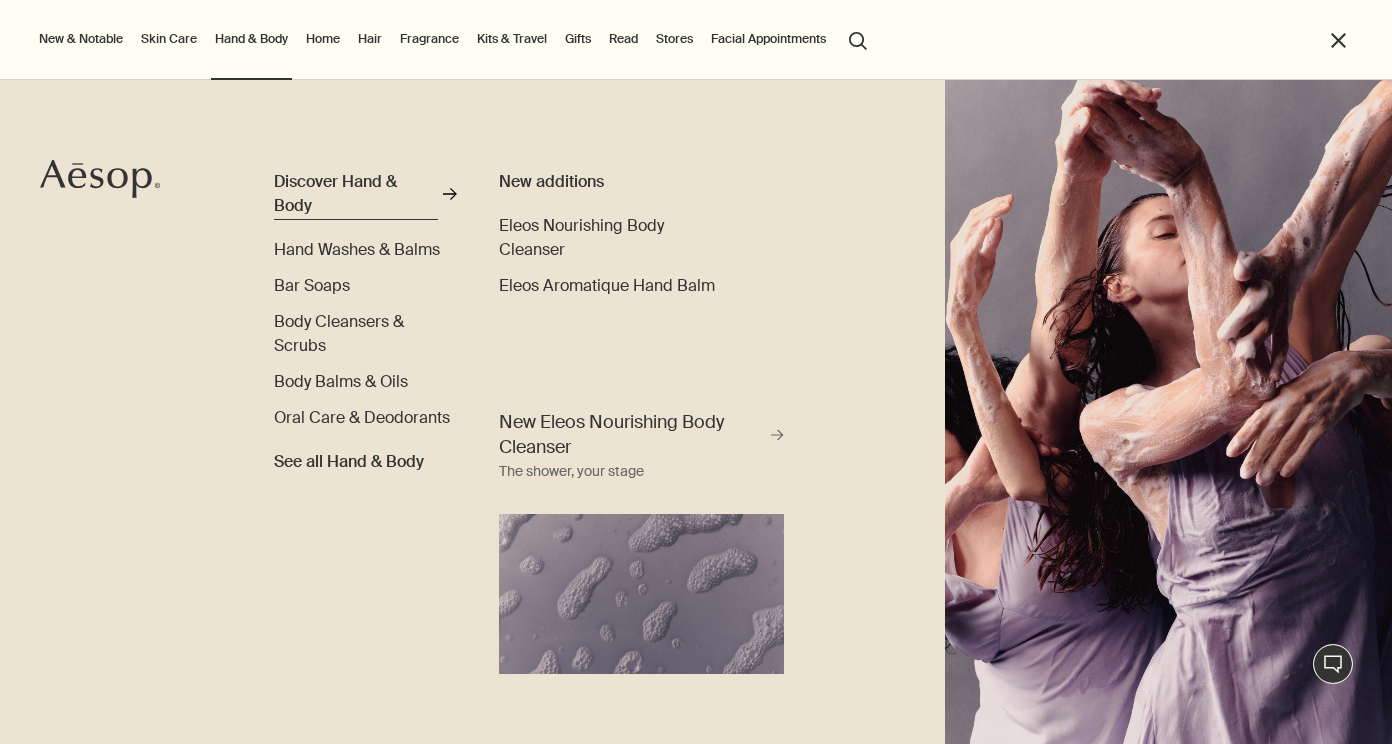 click on "Discover Hand & Body" at bounding box center [356, 194] 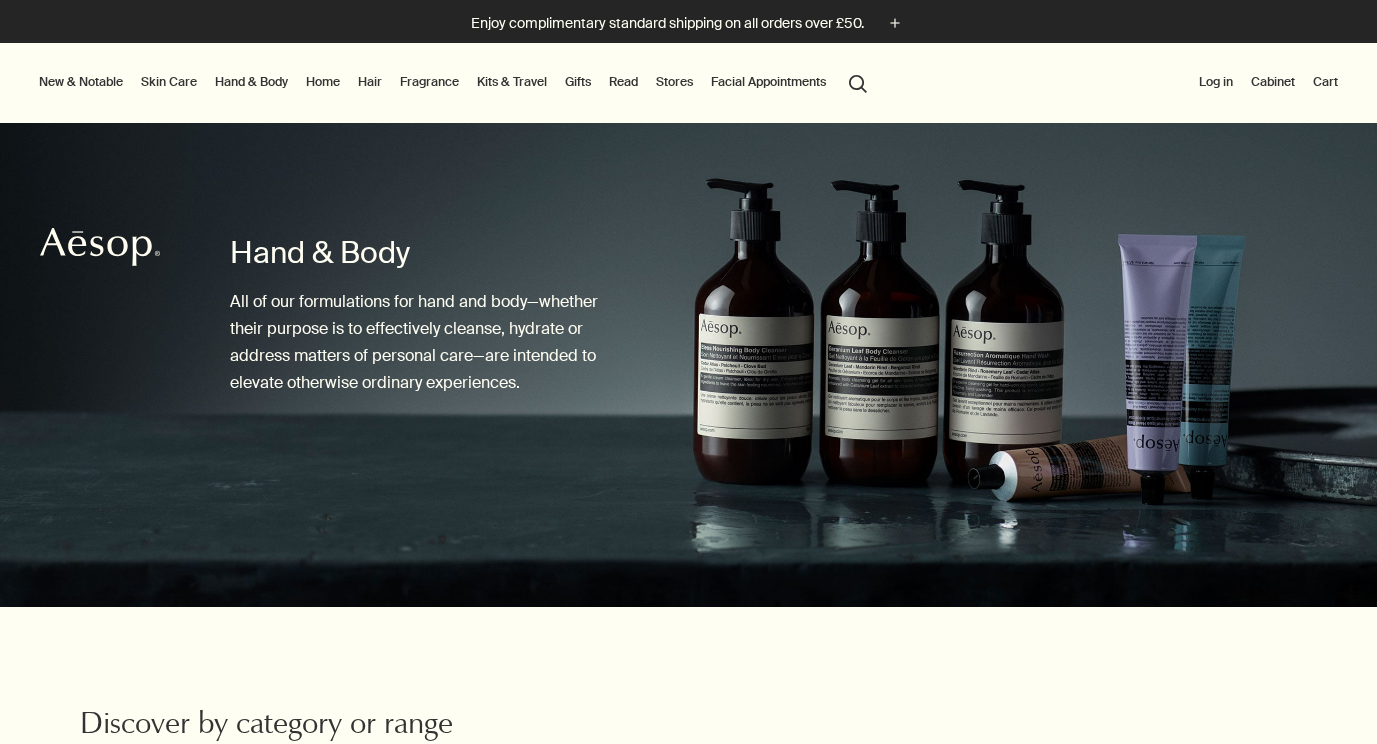 scroll, scrollTop: 0, scrollLeft: 0, axis: both 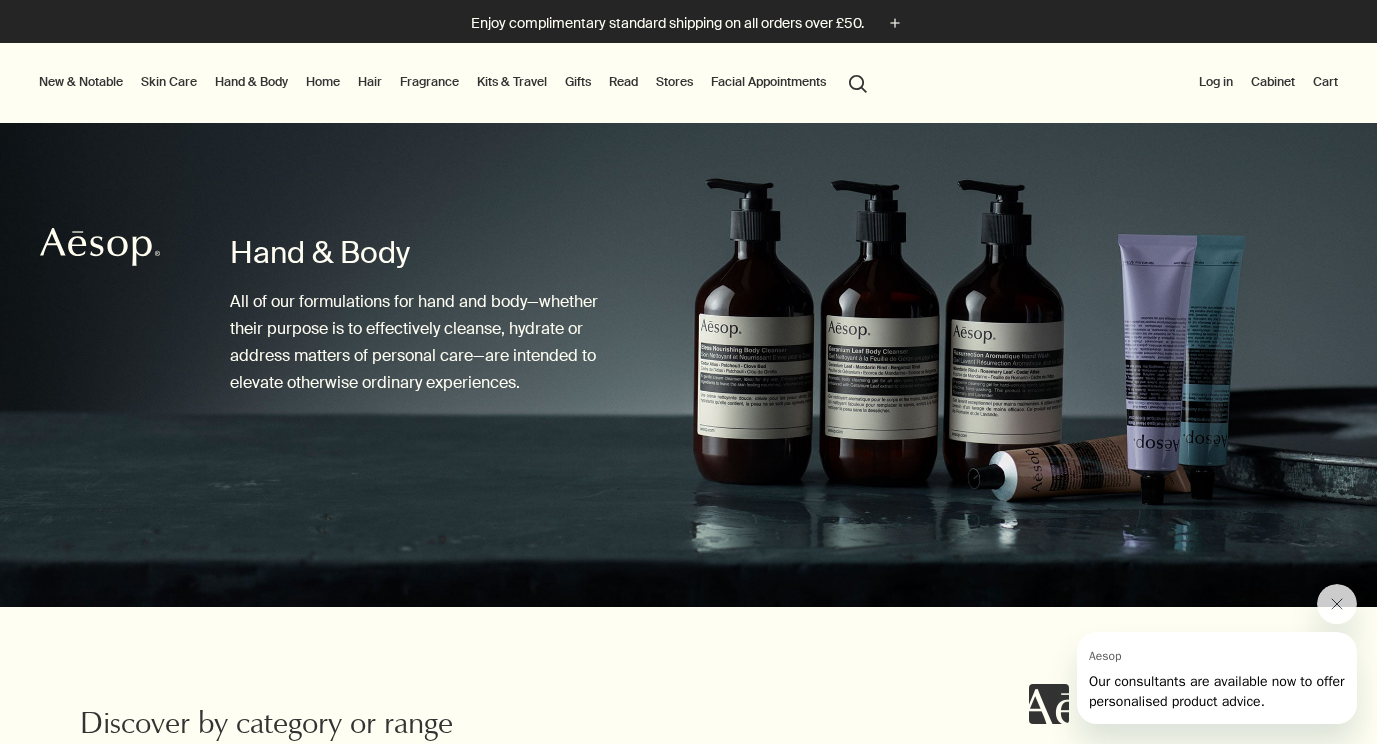 click on "Gifts" at bounding box center [578, 82] 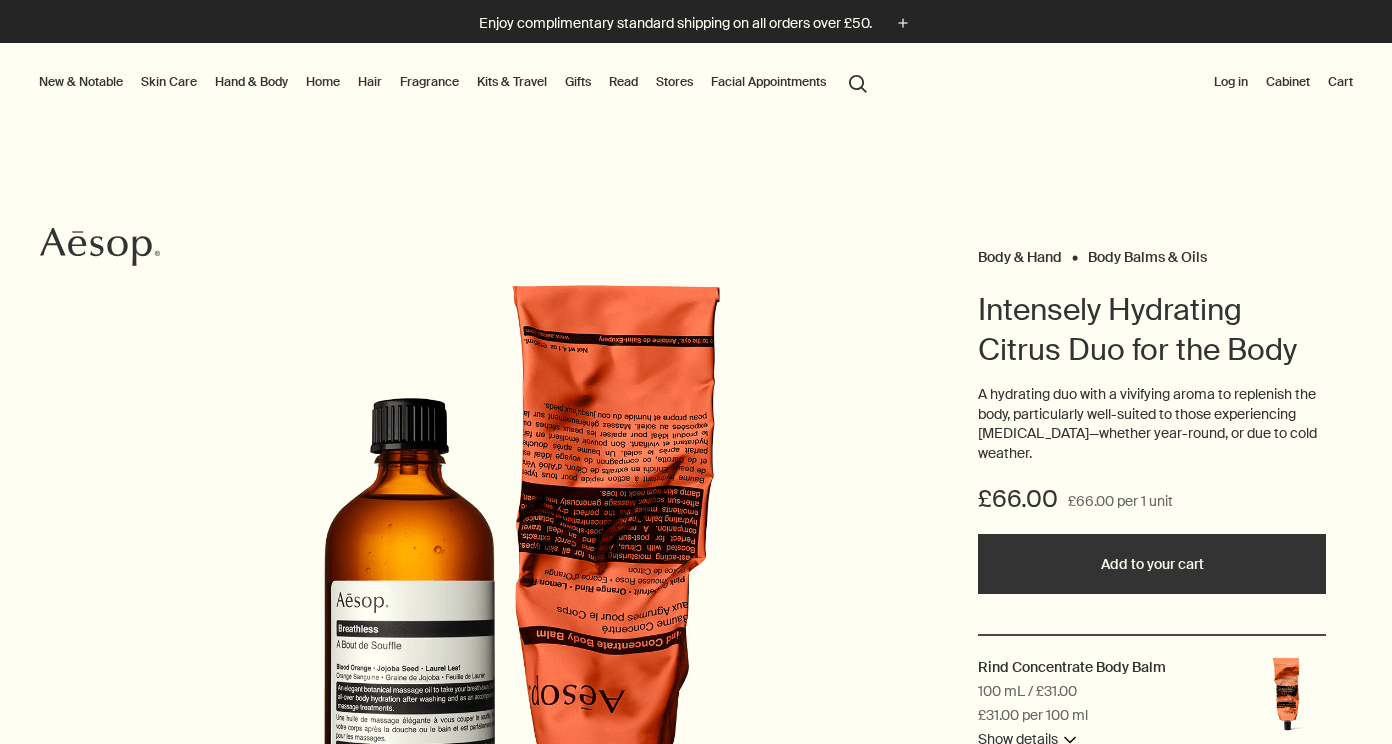 scroll, scrollTop: 0, scrollLeft: 0, axis: both 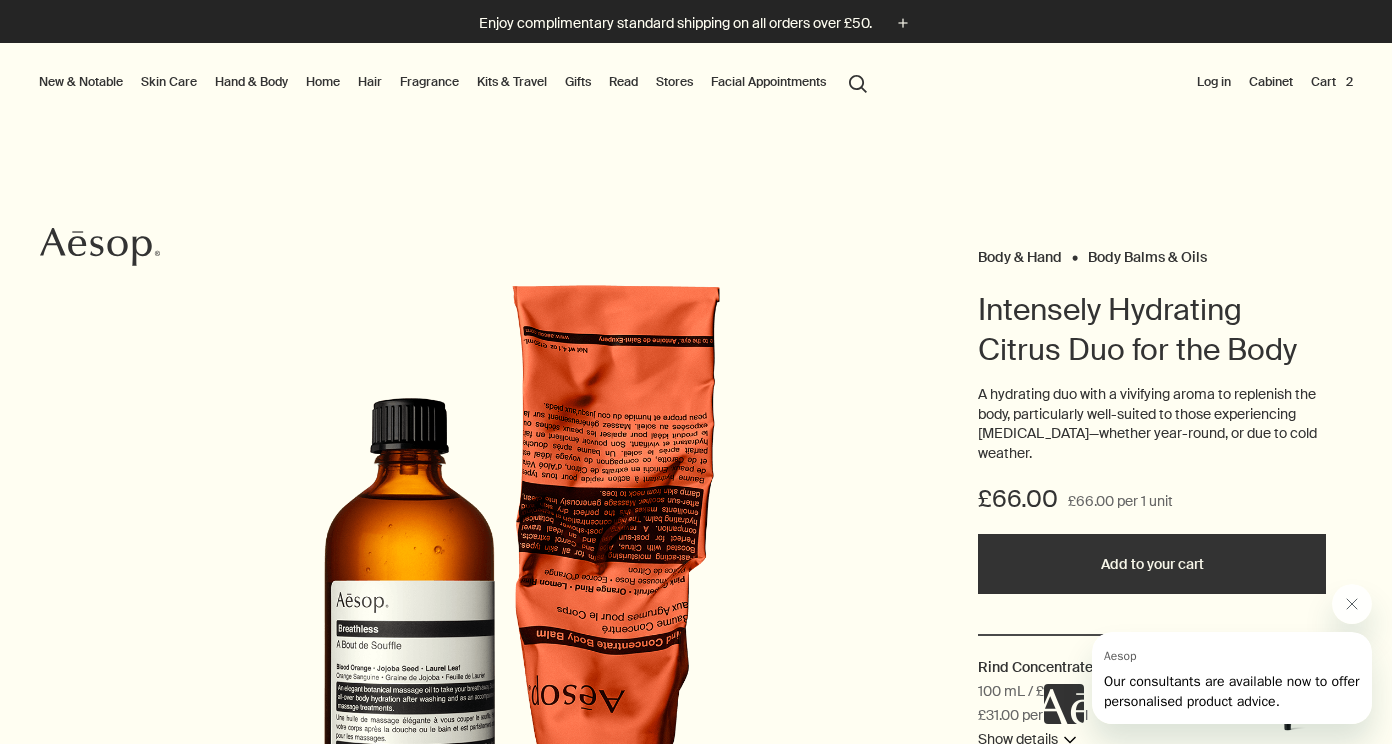 click on "Log in" at bounding box center [1214, 82] 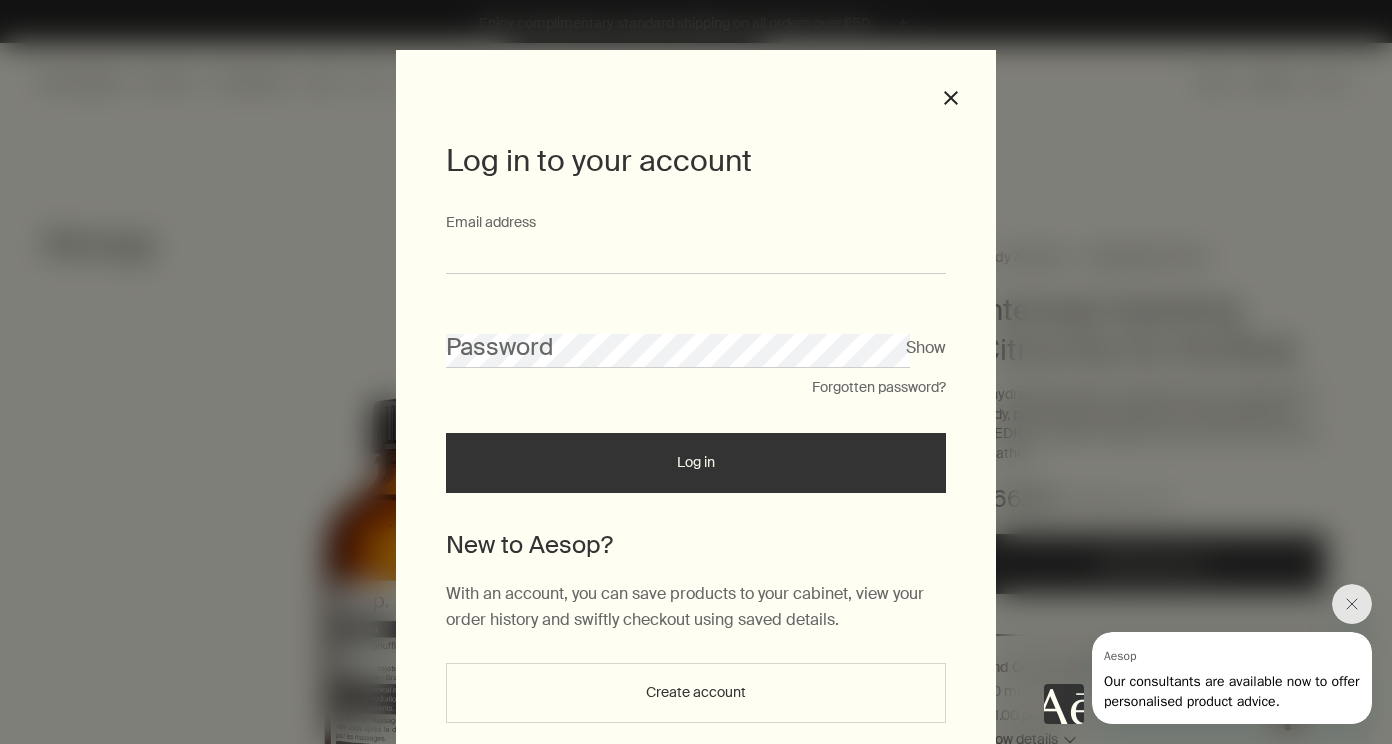 type on "**********" 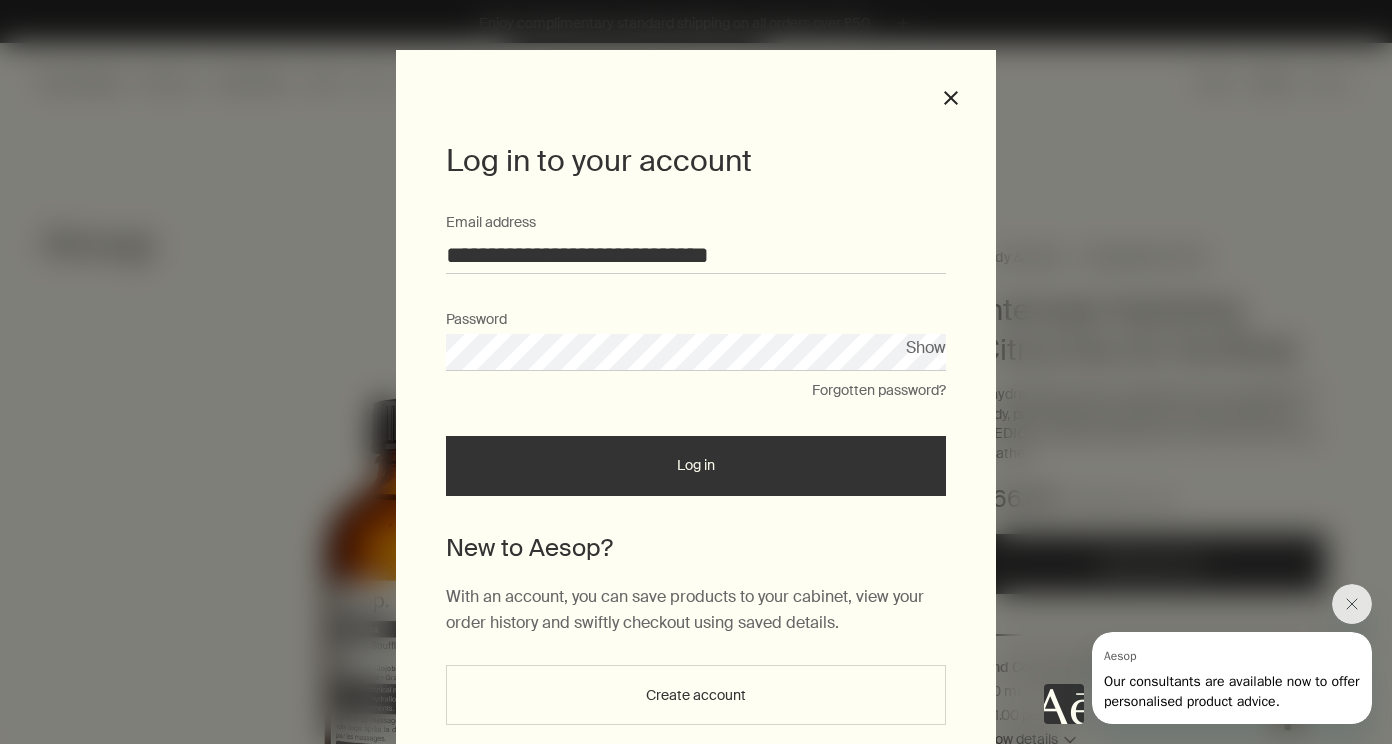 click on "Log in" at bounding box center (696, 466) 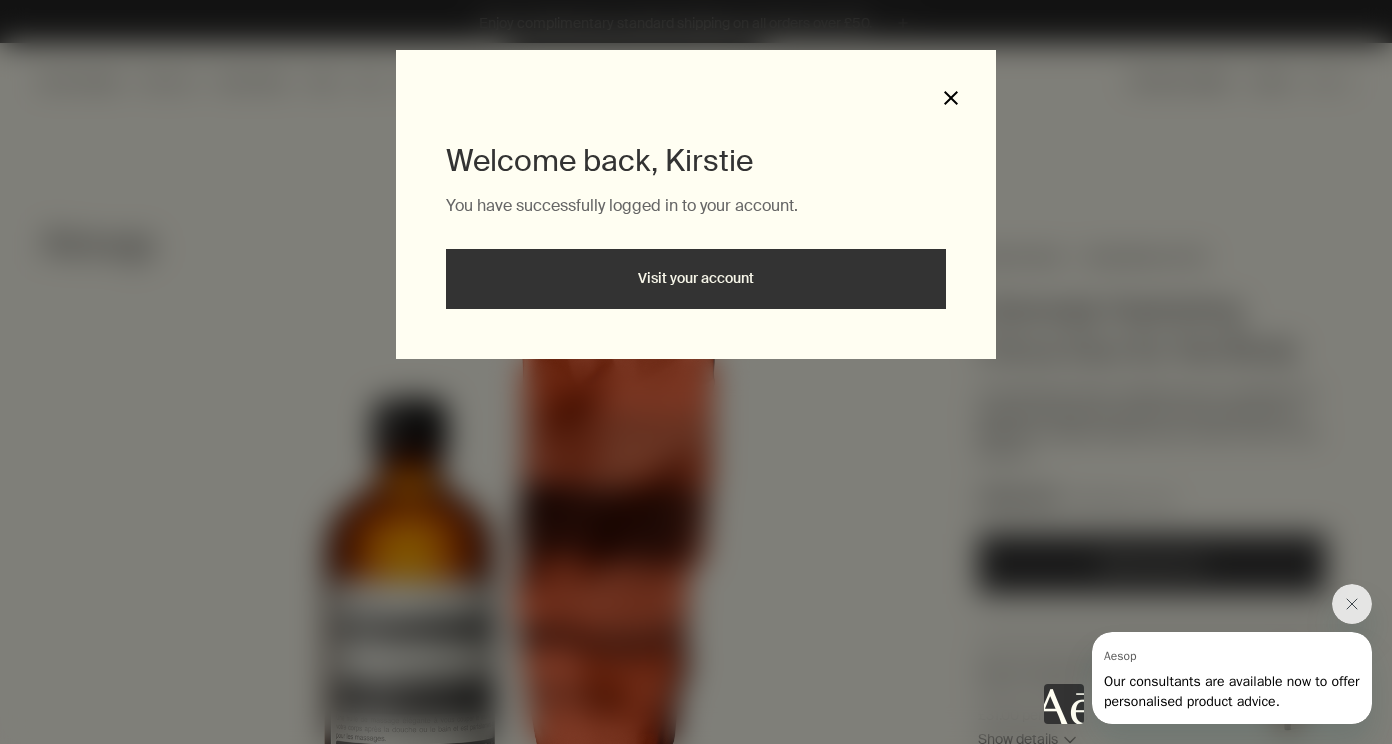 click on "close" at bounding box center (951, 98) 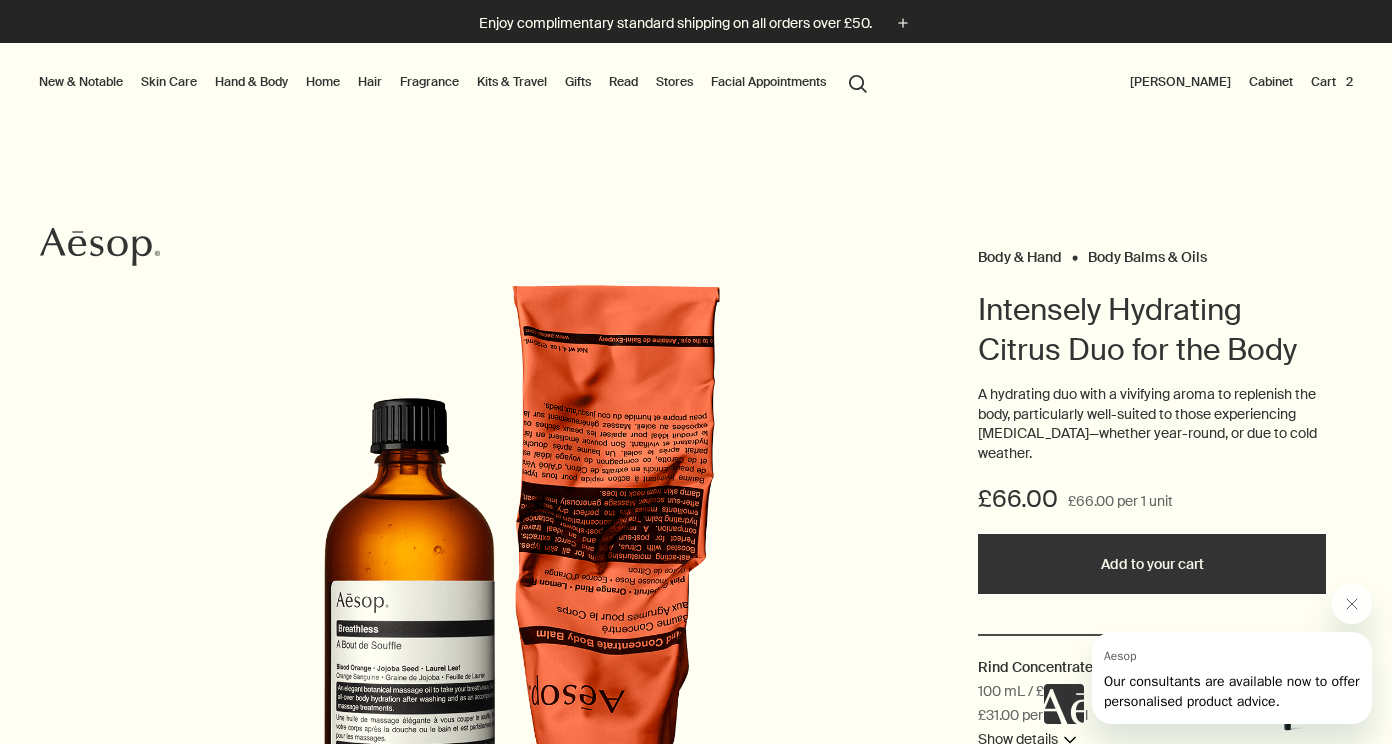 click on "Cart 2" at bounding box center [1332, 82] 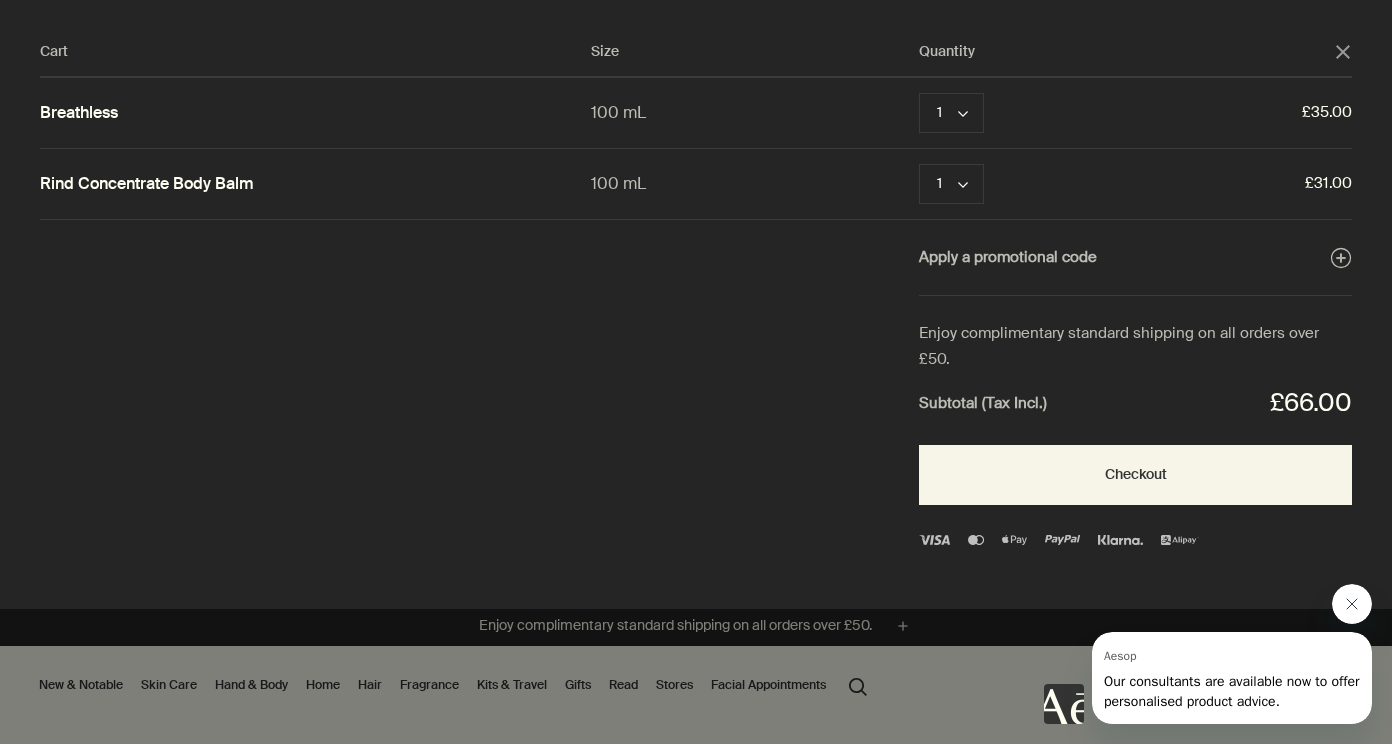 click at bounding box center [1352, 604] 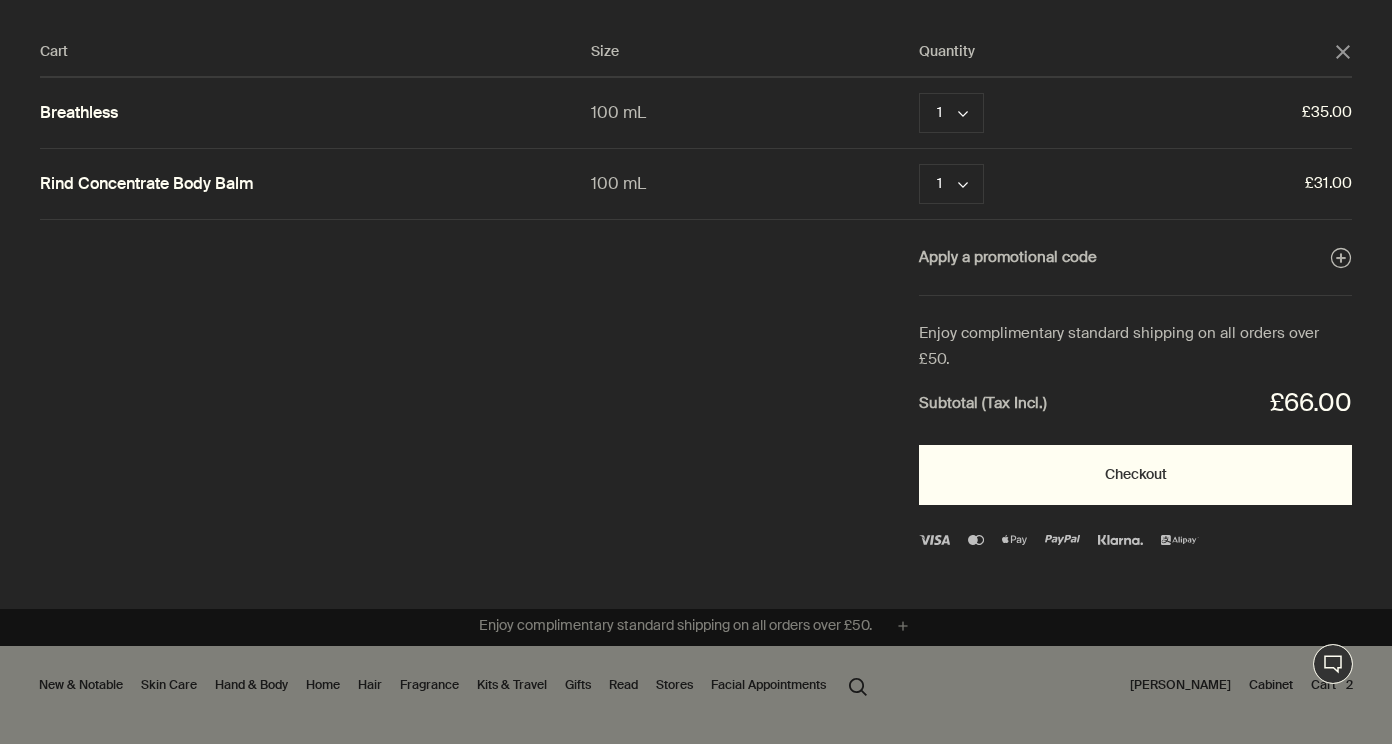 click on "Checkout" at bounding box center [1135, 475] 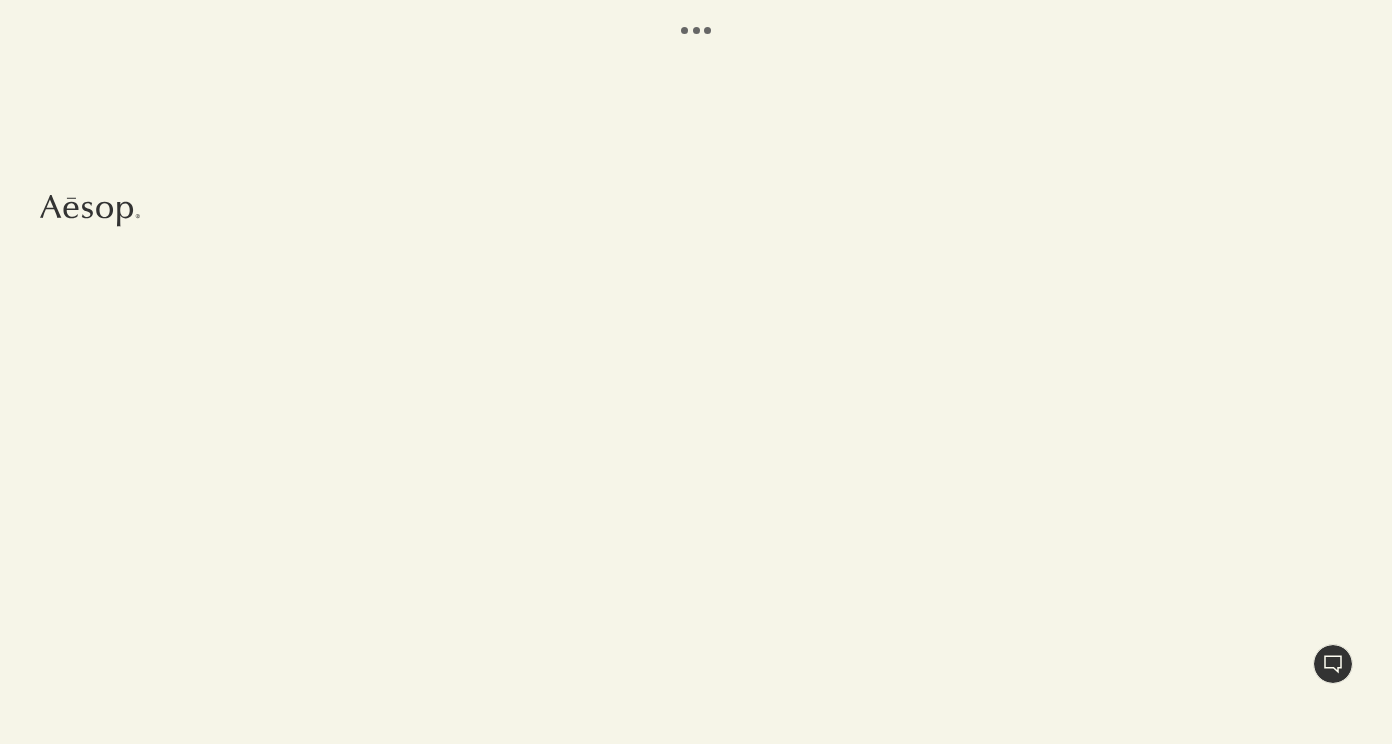 scroll, scrollTop: 0, scrollLeft: 0, axis: both 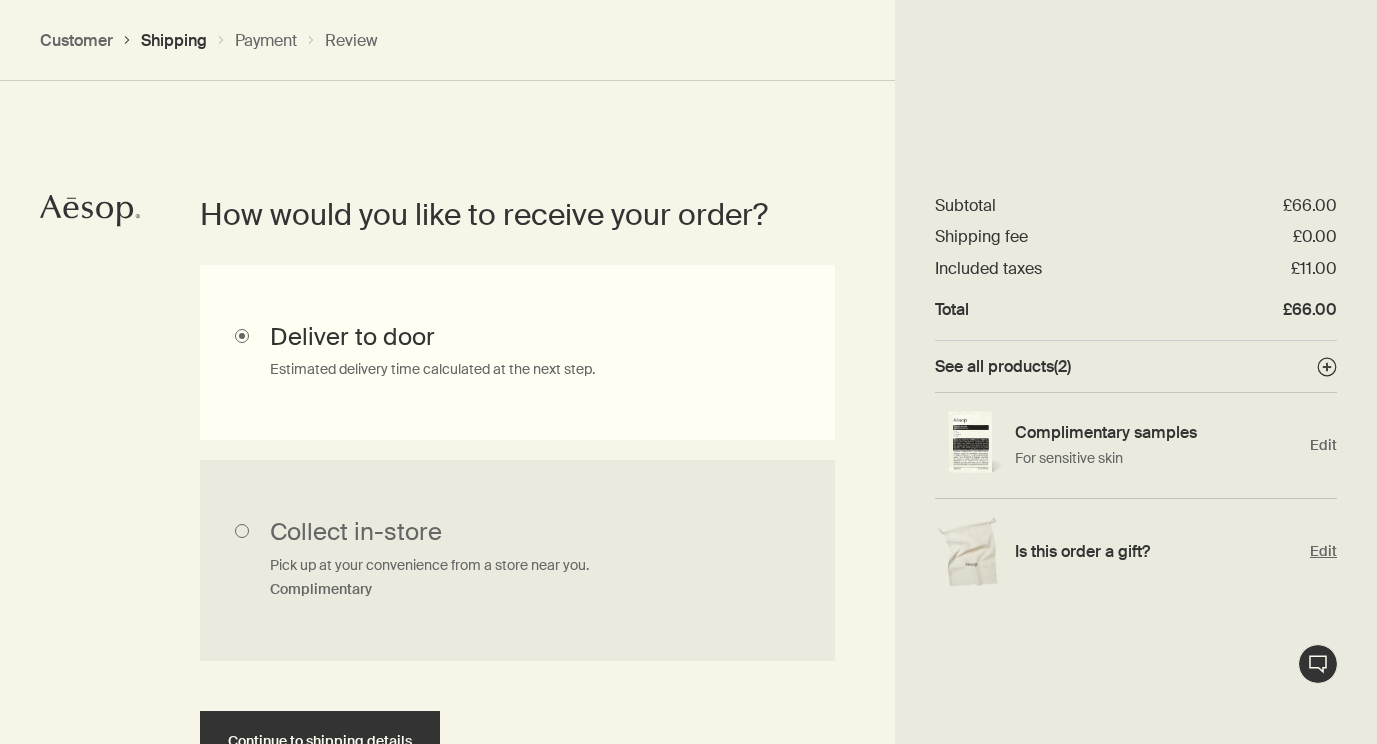 click on "Is this order a gift?" at bounding box center [1157, 551] 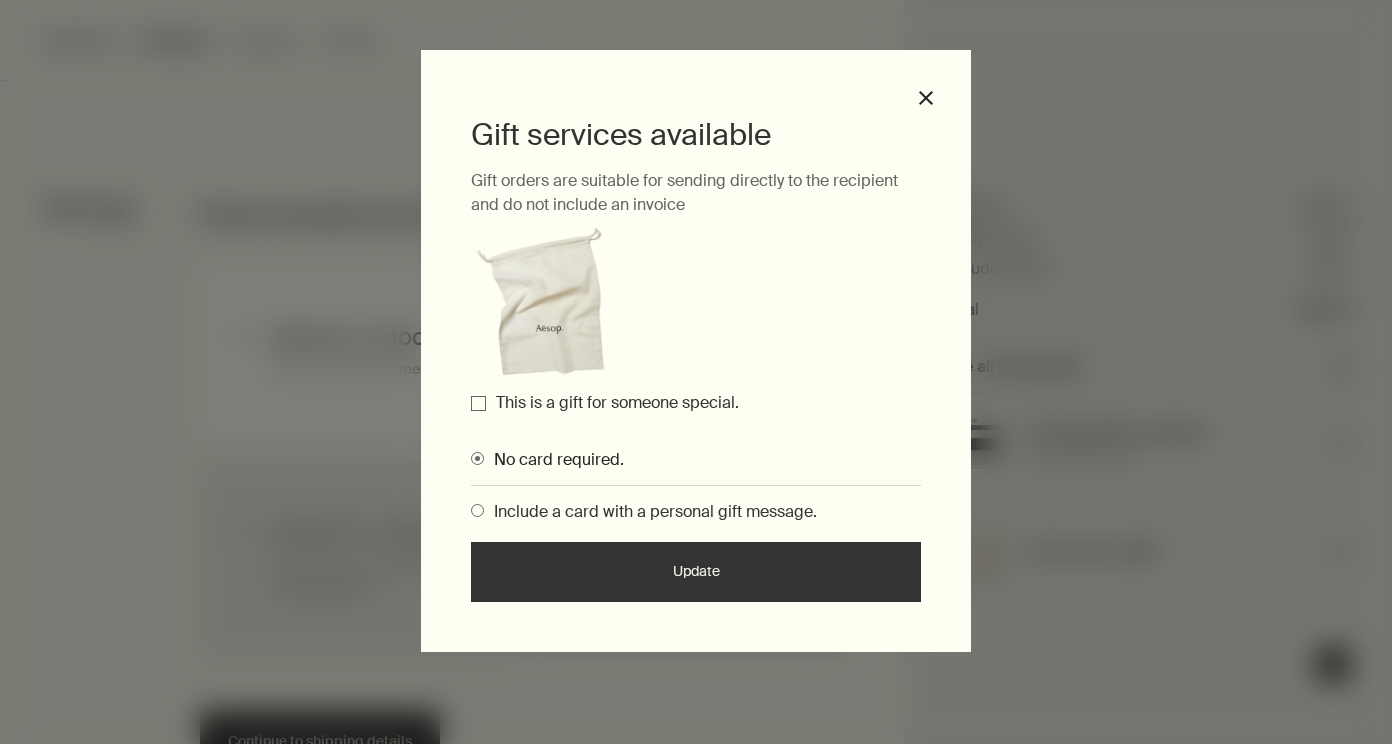 click on "This is a gift for someone special." at bounding box center [478, 403] 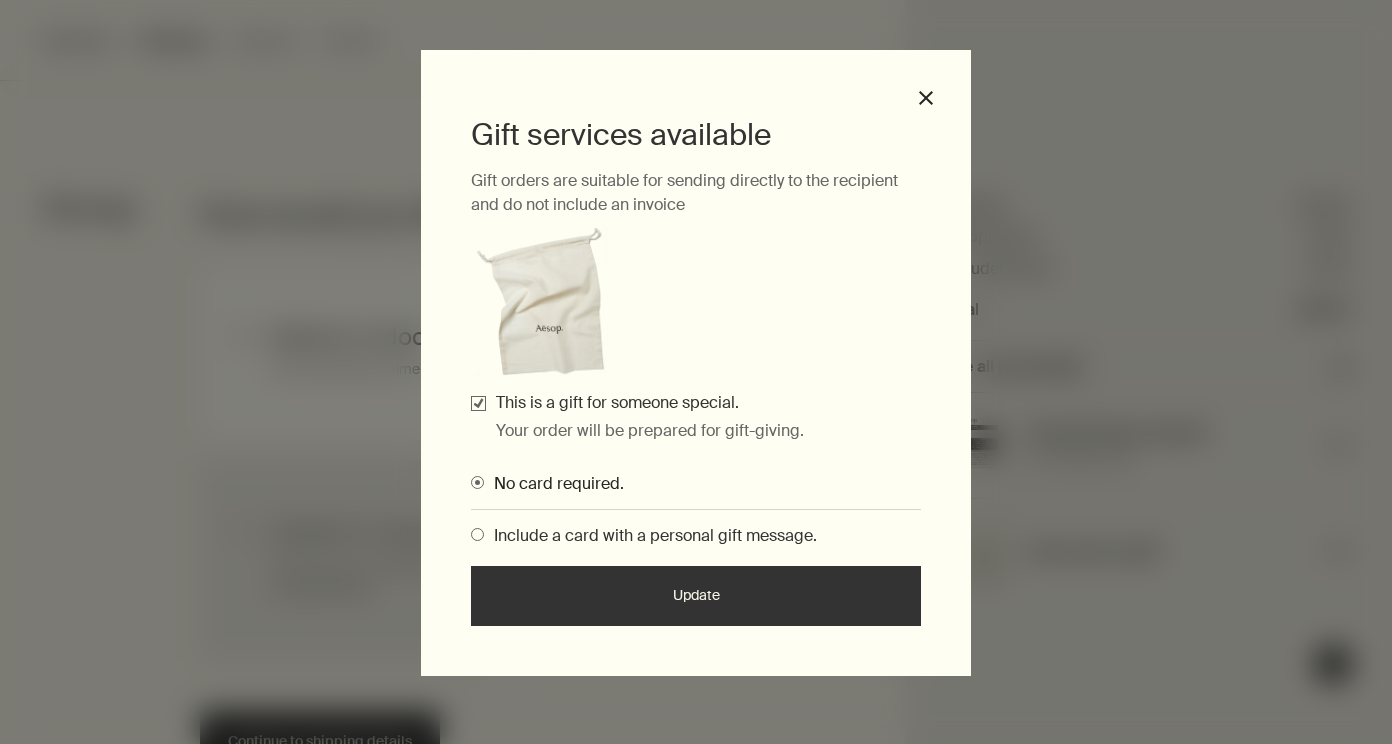 click at bounding box center [477, 534] 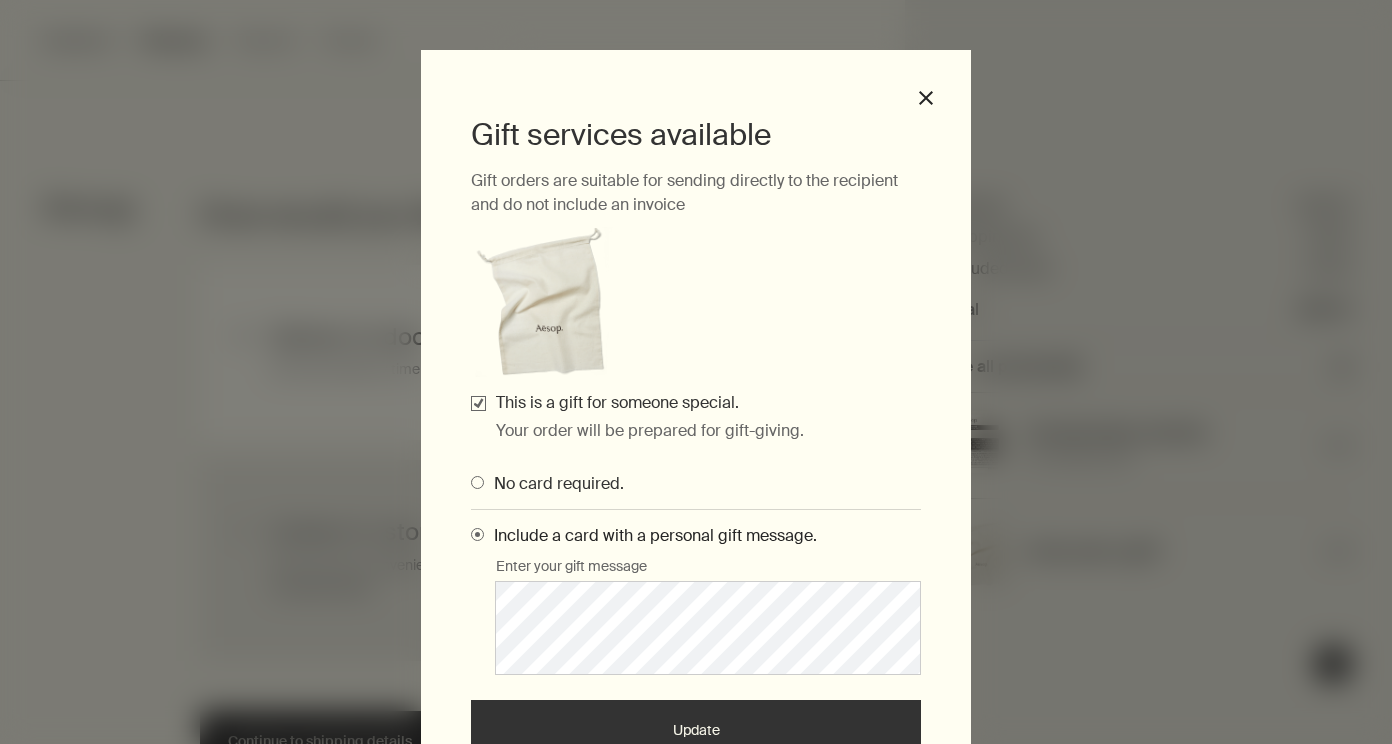 click on "Update" at bounding box center [696, 730] 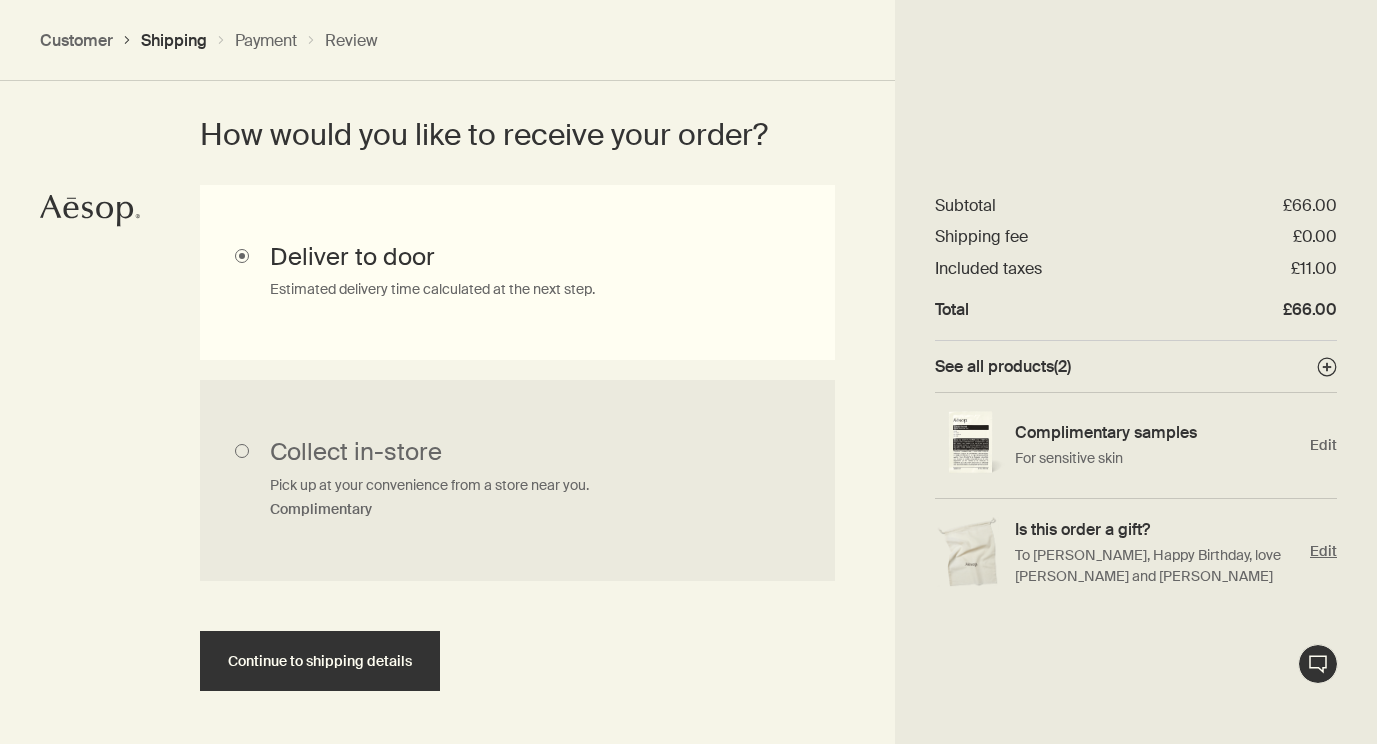scroll, scrollTop: 571, scrollLeft: 0, axis: vertical 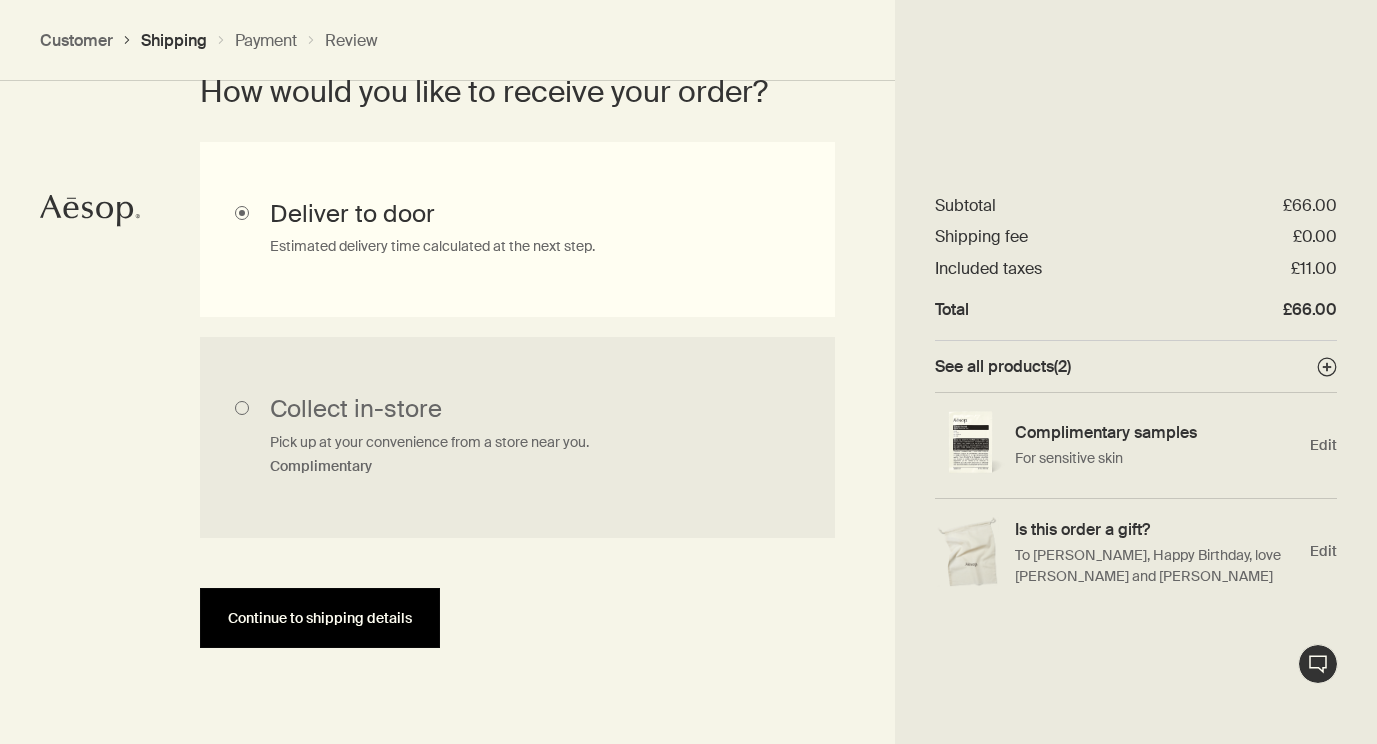 click on "Continue to shipping details" at bounding box center (320, 618) 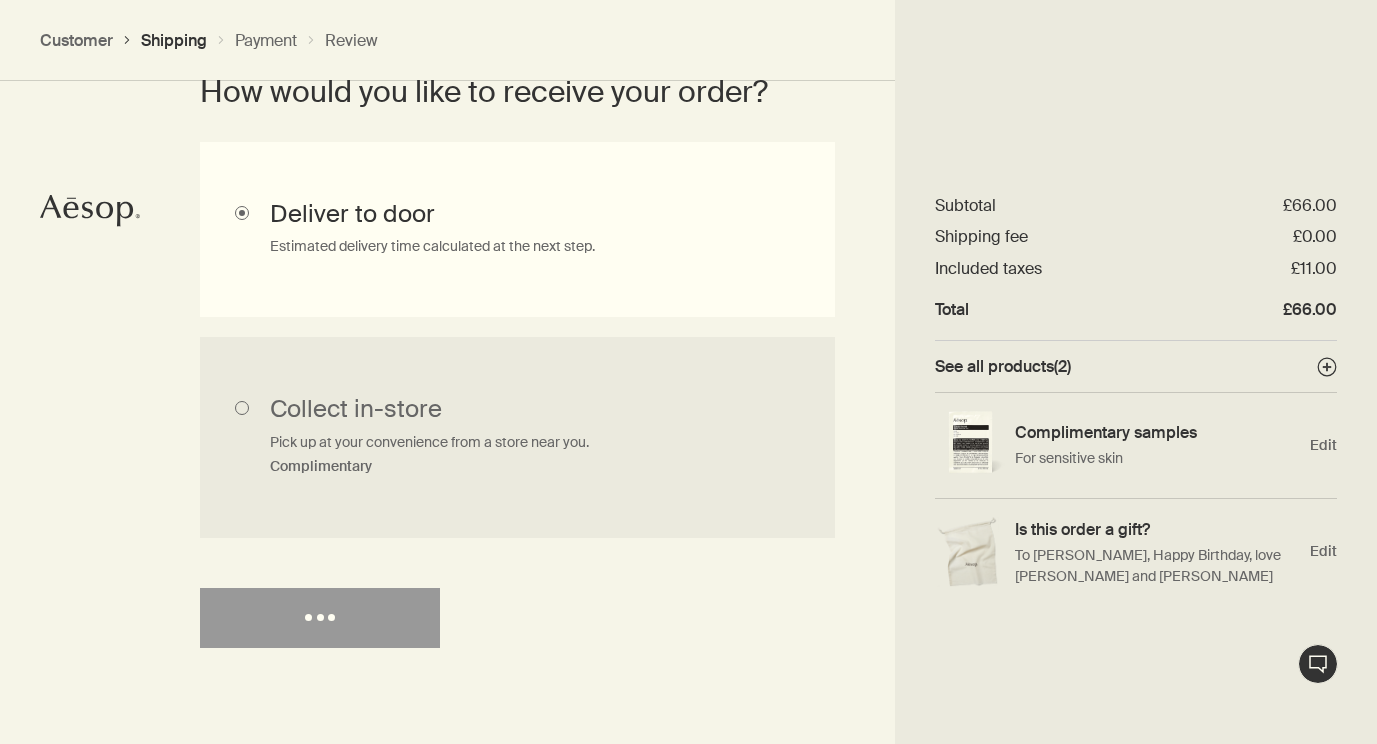 select on "GB" 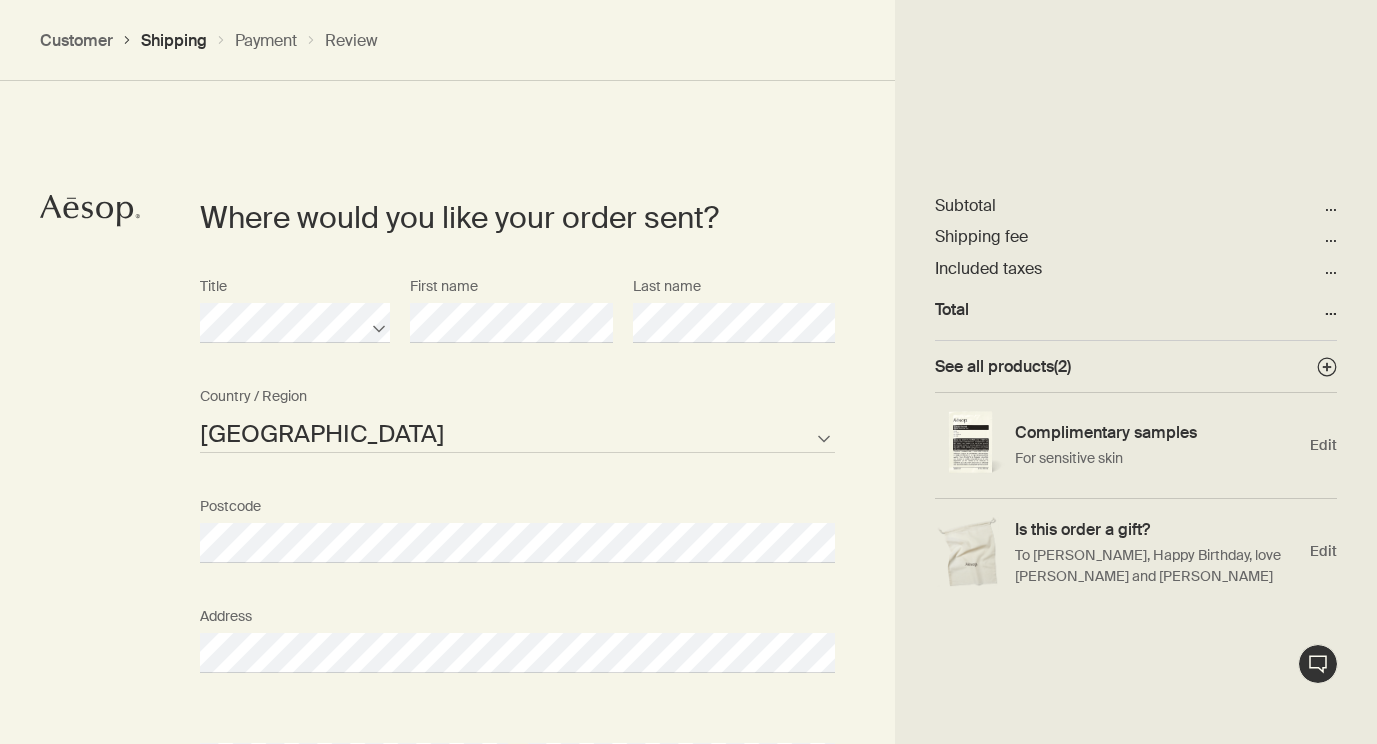 scroll, scrollTop: 865, scrollLeft: 0, axis: vertical 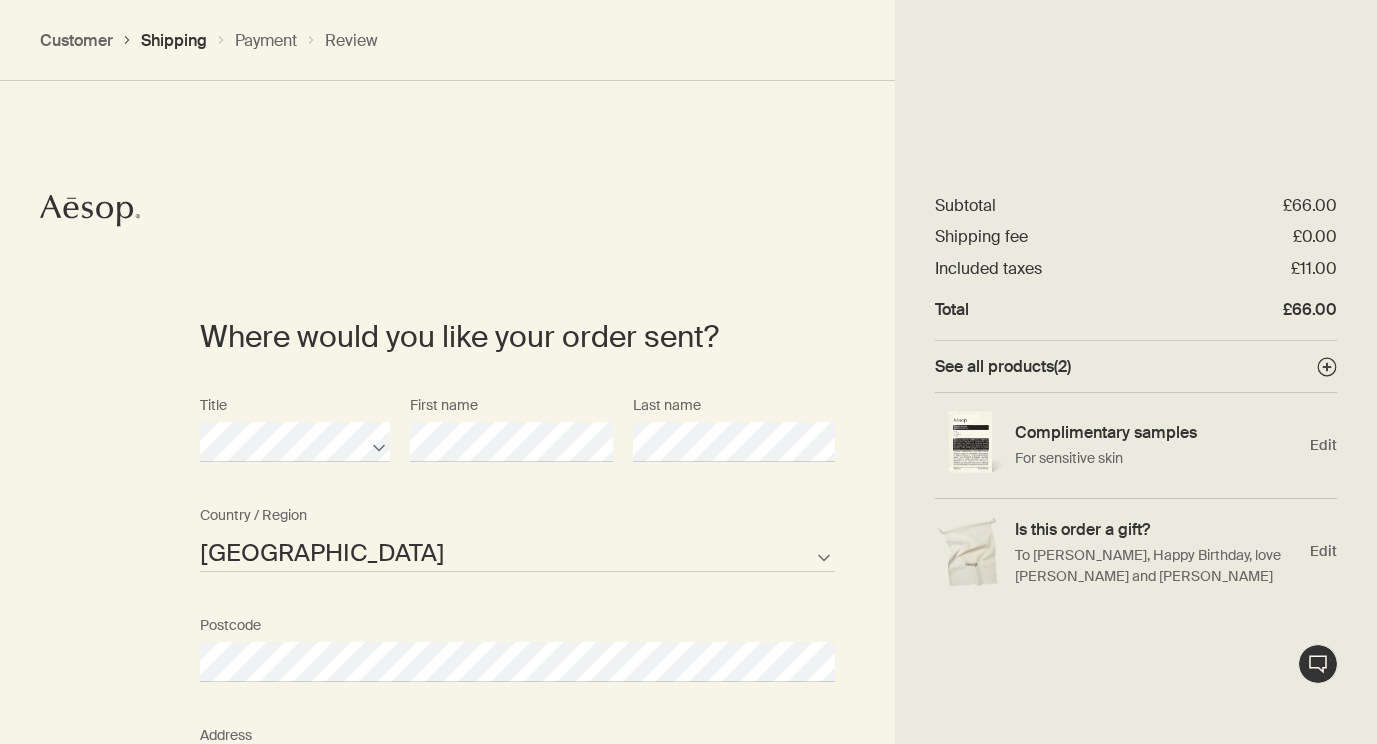 click on "Title First name Last name" at bounding box center [517, 442] 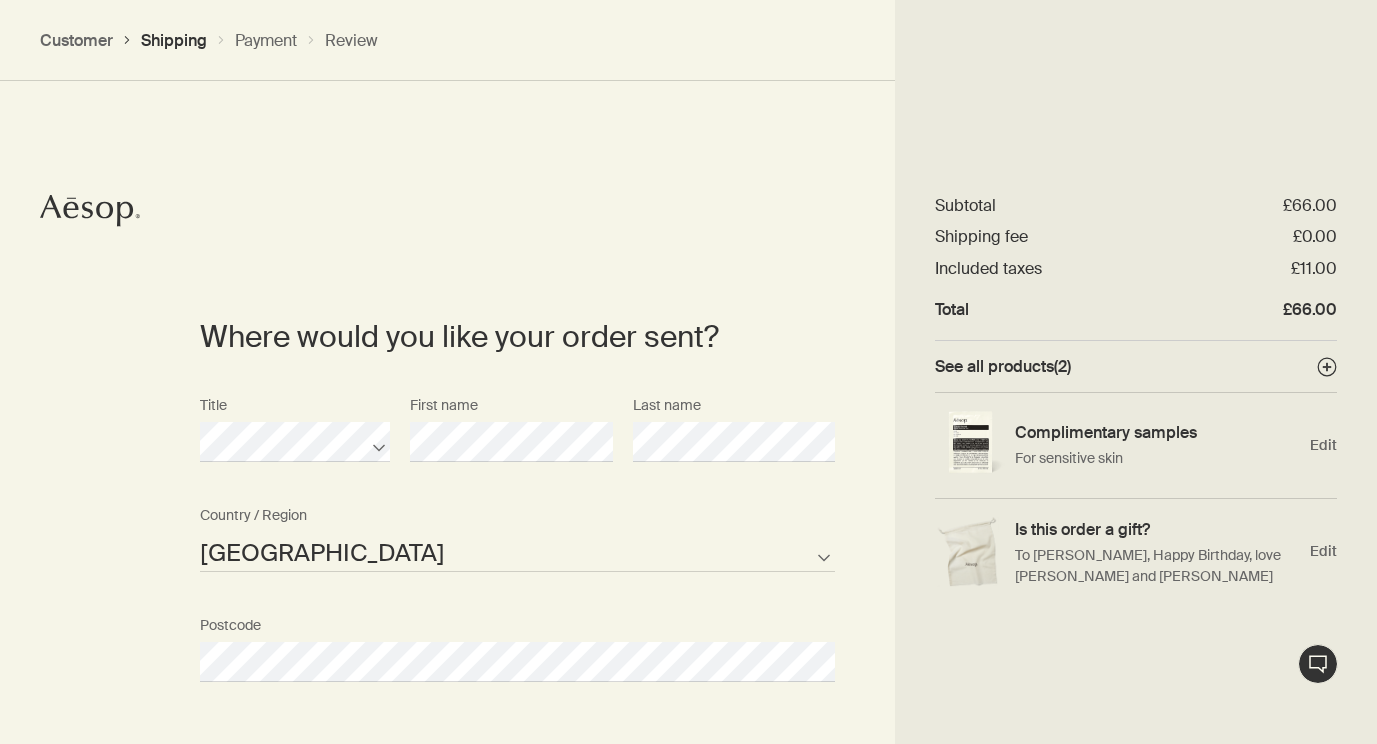 select on "GB" 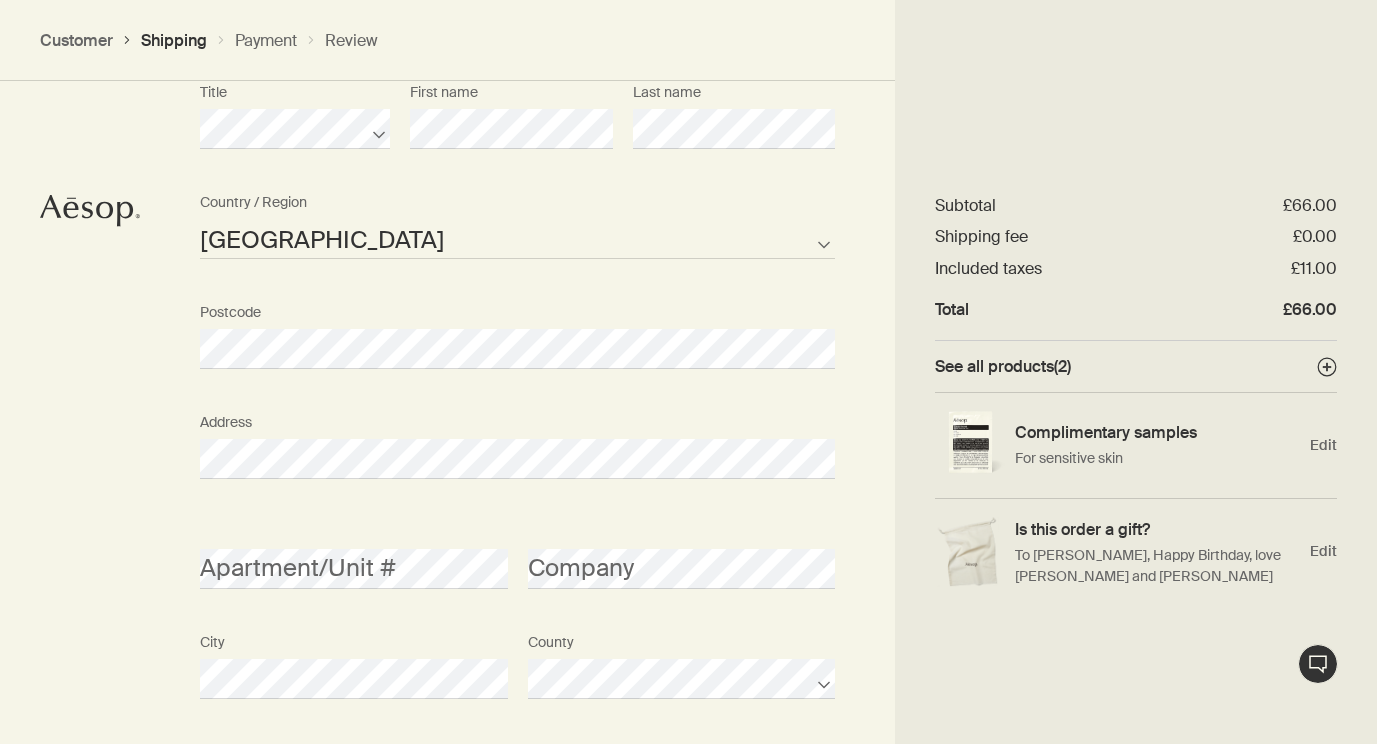 scroll, scrollTop: 1059, scrollLeft: 0, axis: vertical 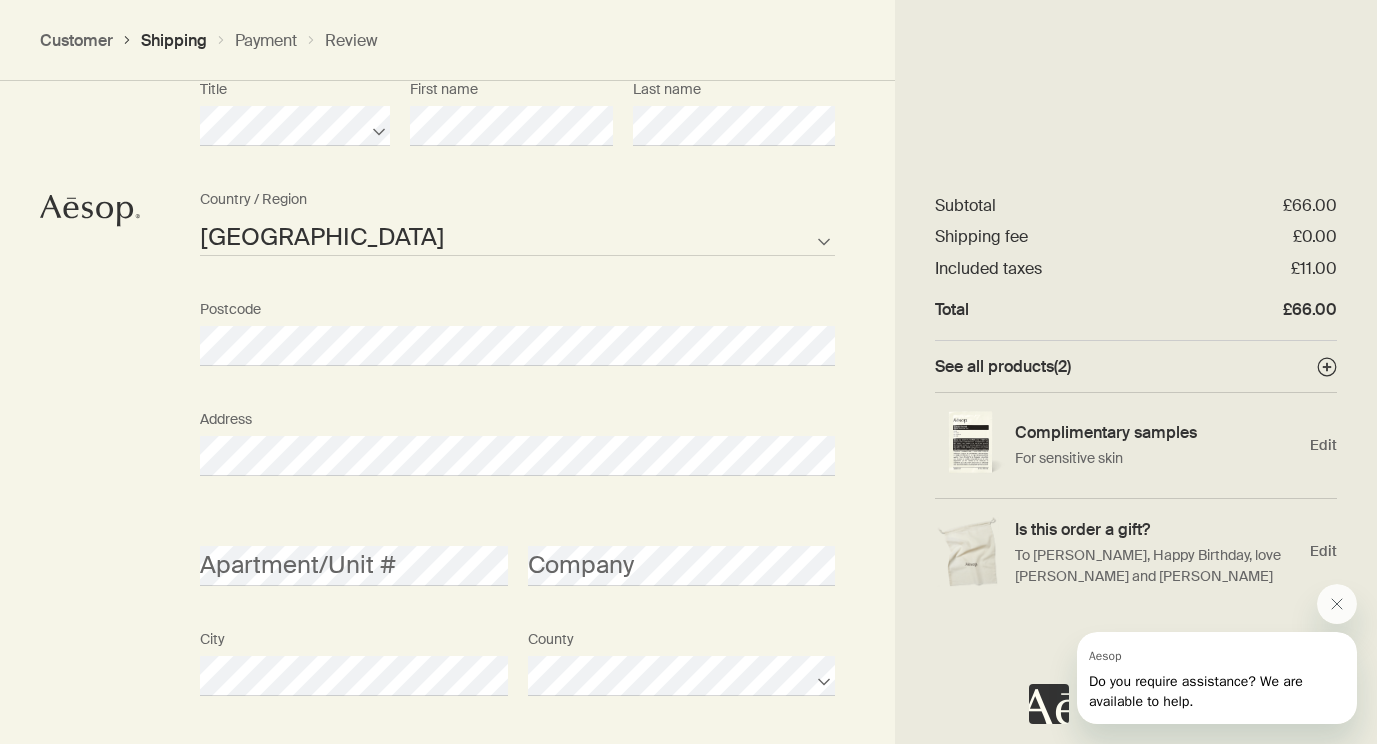 click on "Live Assistance
Order placed by Edit
Delivery method Edit
Where would you like your order sent? Title First name Last name Guernsey Isle of Man Jersey United Kingdom Not listed Country / Region Postcode Address Apartment/Unit # Company City County AFG ALB DZA ASM AND AGO AIA ATA ATG ARG ARM ABW AUS AUT AZE BHS BHR BGD BRB BLR BEL BLZ BEN BMU BTN BOL BIH BWA BRA IOT VGB BRN BGR BFA BDI KHM CMR CAN CPV CYM CAF TCD CHL CHN CXR CCK COL COM COK CRI HRV CUB CUW CYP CZE COD DNK DJI DMA DOM TLS ECU EGY SLV GNQ ERI EST ETH FLK FRO FJI FIN FRA PYF GAB GMB GEO DEU GHA GIB GRC GRL GRD GUM GTM GGY GIN GNB GUY HTI HND HKG HUN ISL IND IDN IRN IRQ IRL IMN ISR ITA CIV JAM JPN JEY JOR KAZ KEN KIR XKX KWT KGZ LAO LVA LBN LSO LBR LBY LIE LTU LUX MAC MKD MDG MWI MYS MDV MLI MLT MHL MRT MUS MYT MEX FSM MDA MCO MNG MNE MSR MAR MOZ MMR NAM NRU NPL NLD ANT NCL NZL NIC NER NGA NIU PRK MNP NOR OMN PAK PLW PSE PAN PNG PRY PER PHL ." at bounding box center (688, -687) 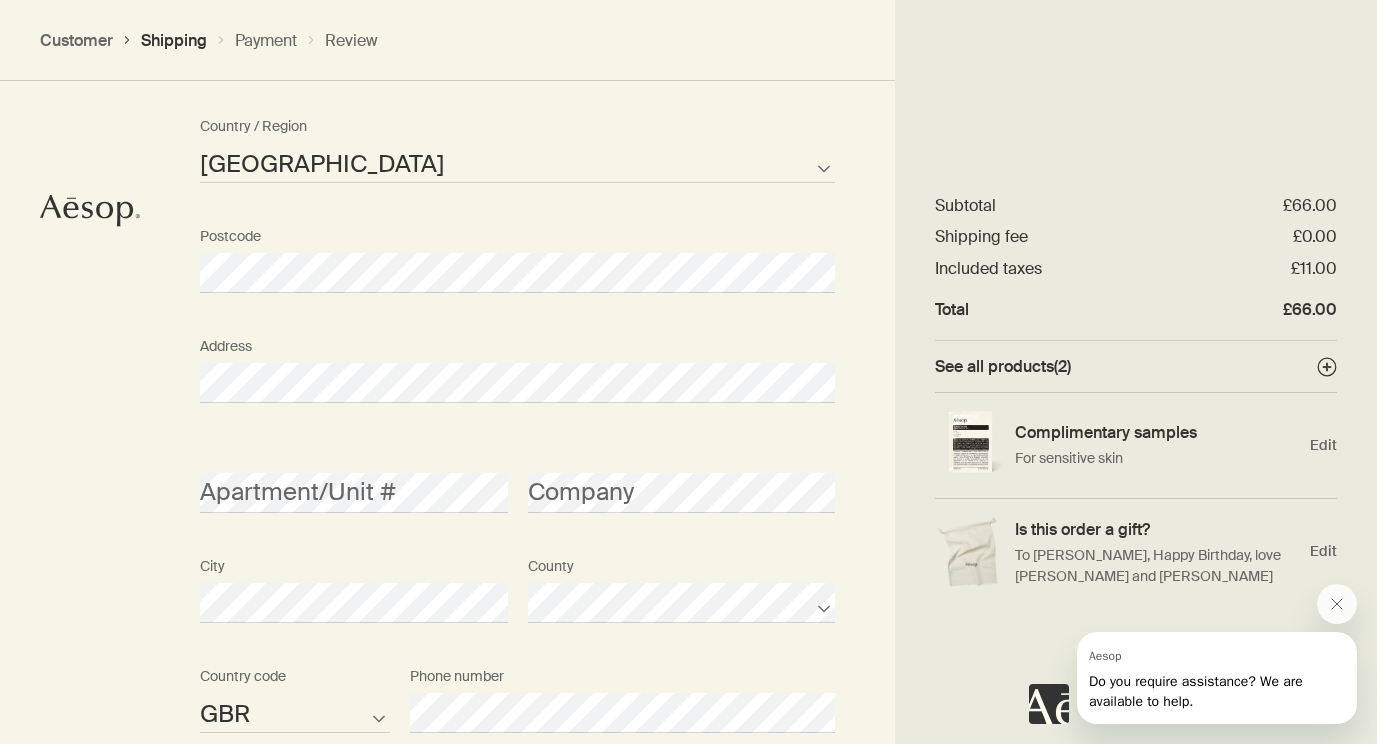 scroll, scrollTop: 1135, scrollLeft: 0, axis: vertical 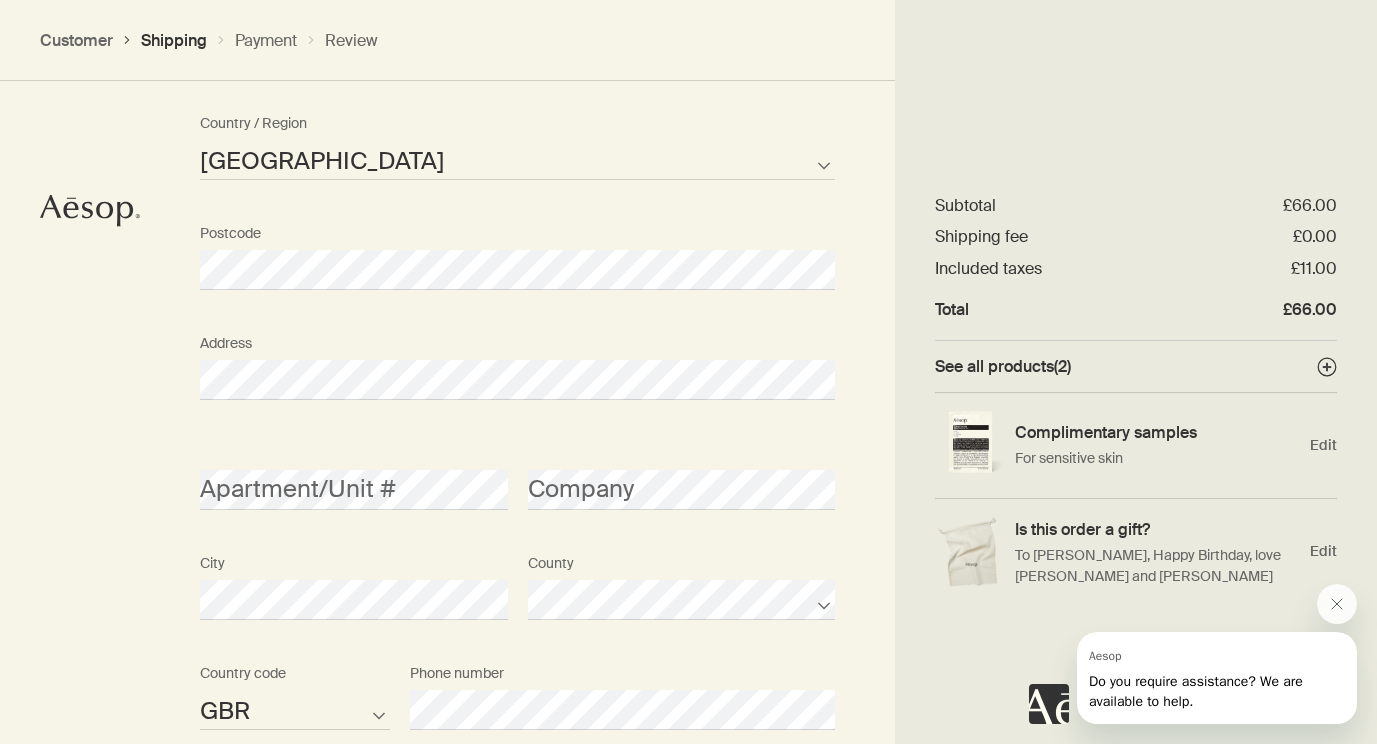 click on "Apartment/Unit #" at bounding box center (354, 472) 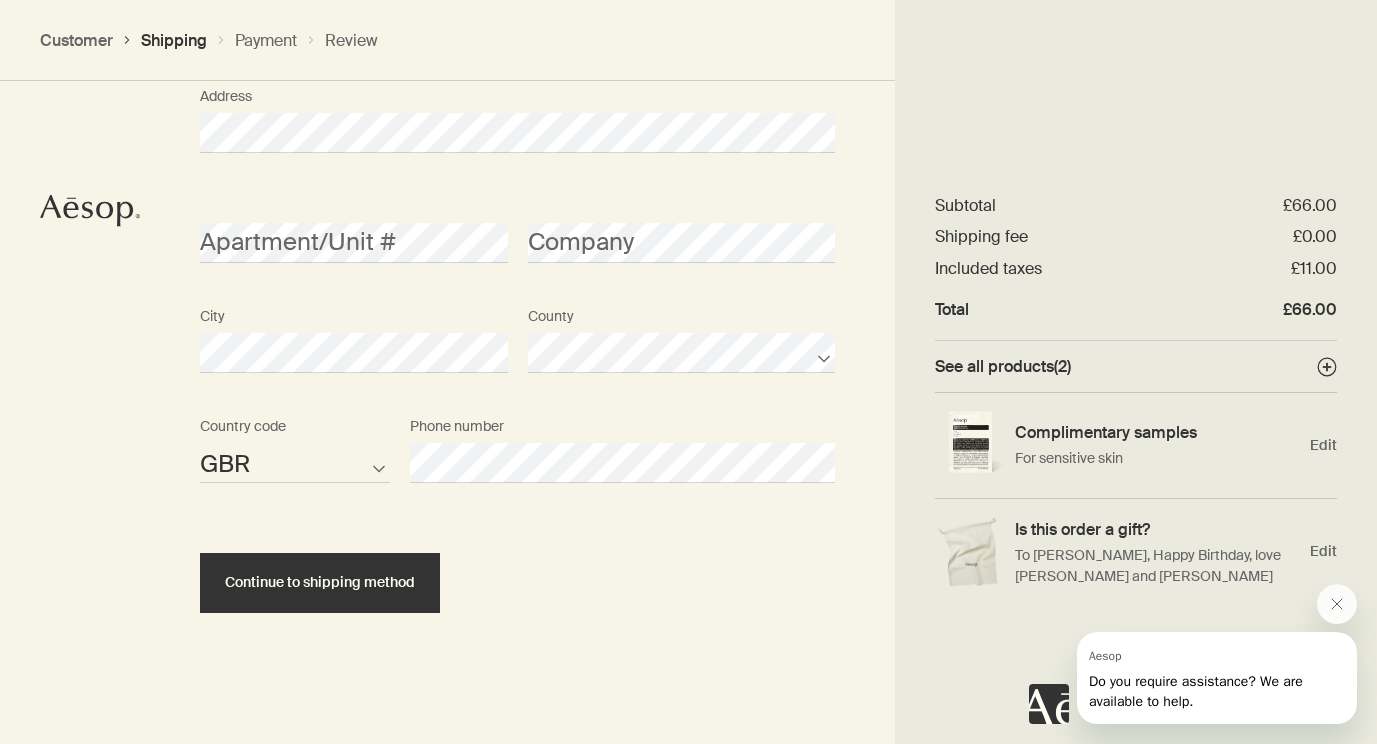 scroll, scrollTop: 1383, scrollLeft: 0, axis: vertical 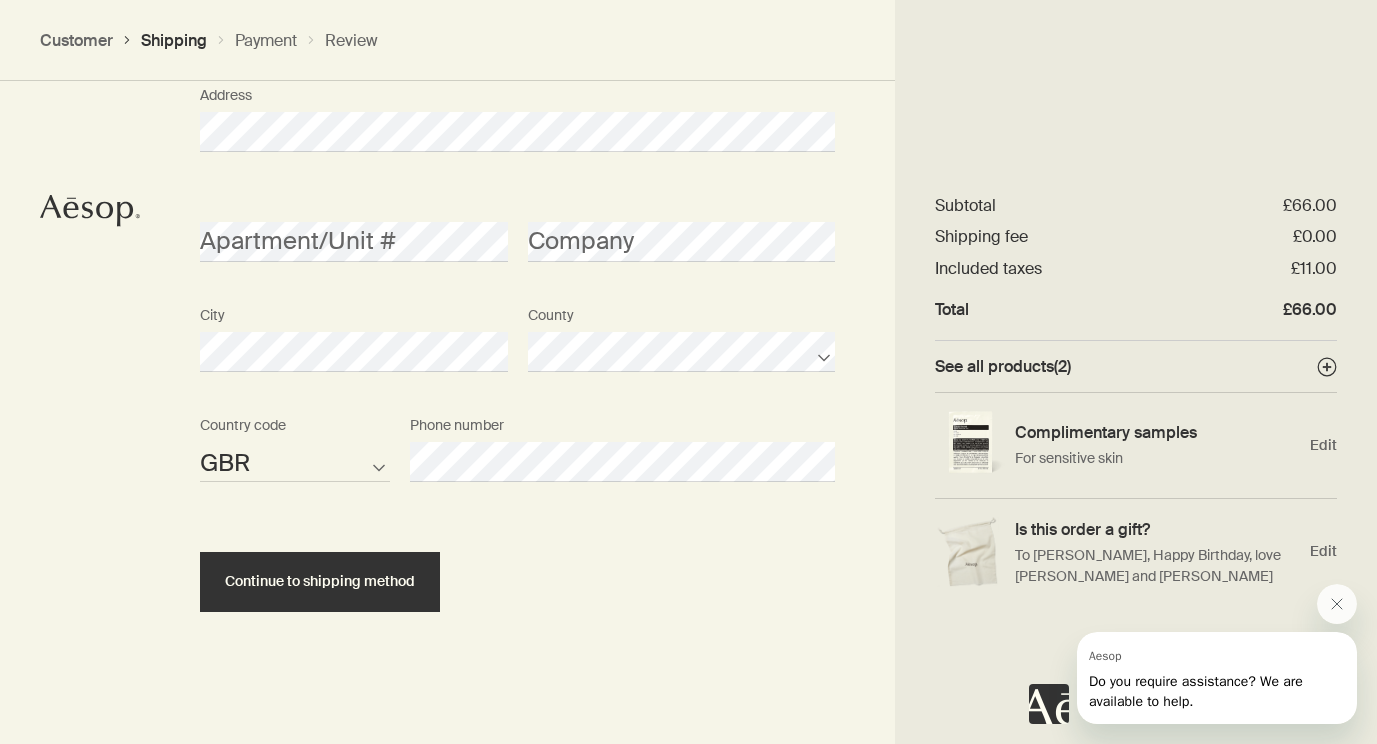 click on "AFG ALB DZA ASM AND AGO AIA ATA ATG ARG ARM ABW AUS AUT AZE BHS BHR BGD BRB BLR BEL BLZ BEN BMU BTN BOL BIH BWA BRA IOT VGB BRN BGR BFA BDI KHM CMR CAN CPV CYM CAF TCD CHL CHN CXR CCK COL COM COK CRI HRV CUB CUW CYP CZE COD DNK DJI DMA DOM TLS ECU EGY SLV GNQ ERI EST ETH FLK FRO FJI FIN FRA PYF GAB GMB GEO DEU GHA GIB GRC GRL GRD GUM GTM GGY GIN GNB GUY HTI HND HKG HUN ISL IND IDN IRN IRQ IRL IMN ISR ITA CIV JAM JPN JEY JOR KAZ KEN KIR XKX KWT KGZ LAO LVA LBN LSO LBR LBY LIE LTU LUX MAC MKD MDG MWI MYS MDV MLI MLT MHL MRT MUS MYT MEX FSM MDA MCO MNG MNE MSR MAR MOZ MMR NAM NRU NPL NLD ANT NCL NZL NIC NER NGA NIU PRK MNP NOR OMN PAK PLW PSE PAN PNG PRY PER PHL PCN POL PRT PRI QAT COG REU ROU RUS RWA BLM SHN KNA LCA MAF SPM VCT WSM SMR STP SAU SEN SRB SYC SLE SGP SXM SVK SVN SLB SOM KOR ZAF SSD ESP LKA SDN SUR SJM SWZ SWE CHE SYR TWN TJK TZA THA TGO TKL TON TTO TUN TUR TKM TCA TUV VIR UGA UKR ARE GBR USA URY UZB VUT VAT VEN VNM WLF ESH YEM ZMB ZWE Country code Phone number" at bounding box center (517, 462) 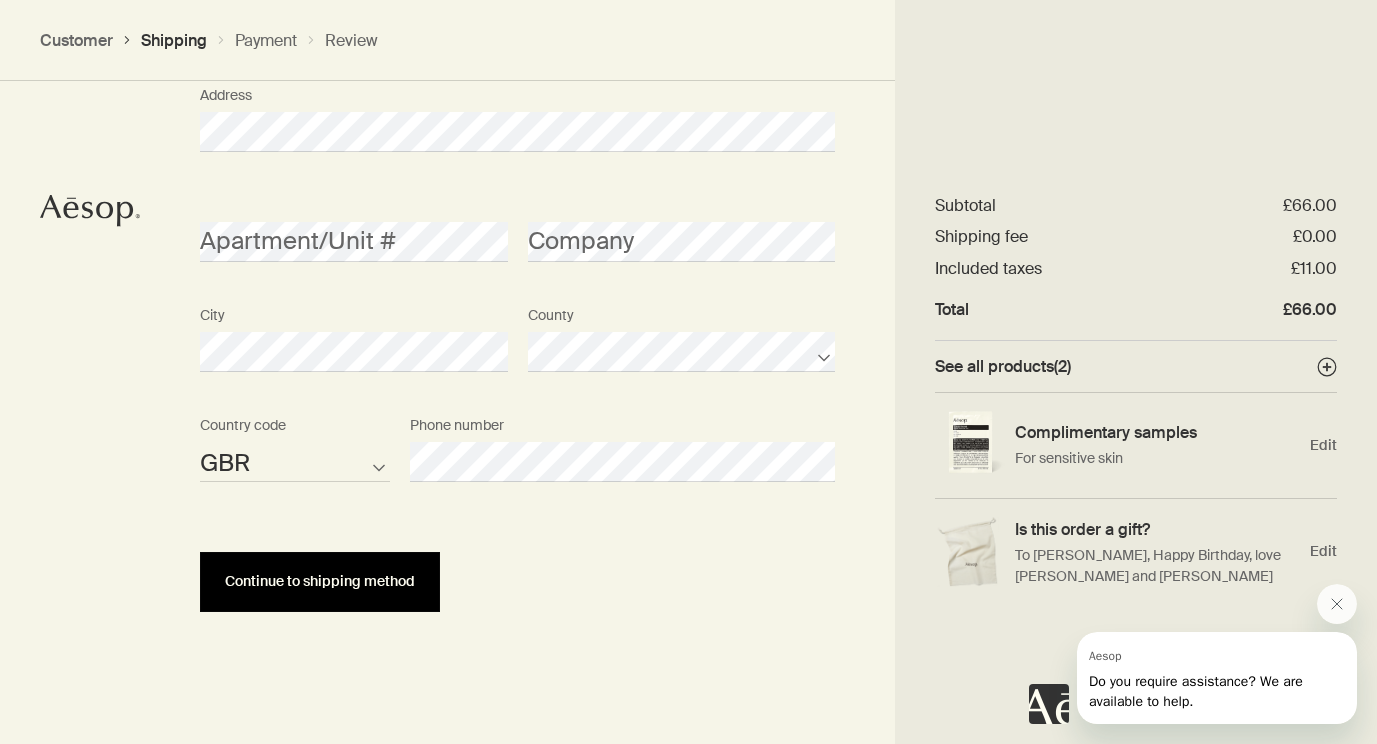 click on "Continue to shipping method" at bounding box center (320, 581) 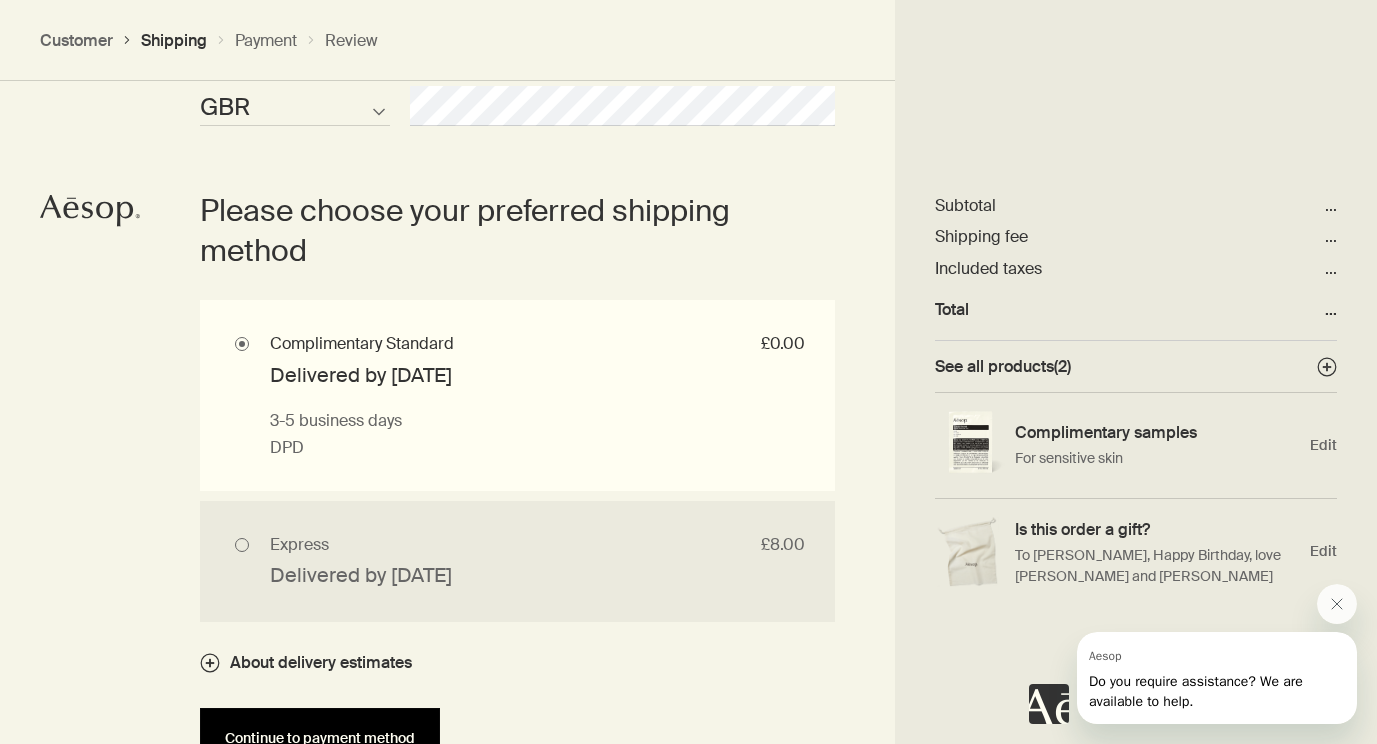 scroll, scrollTop: 1742, scrollLeft: 0, axis: vertical 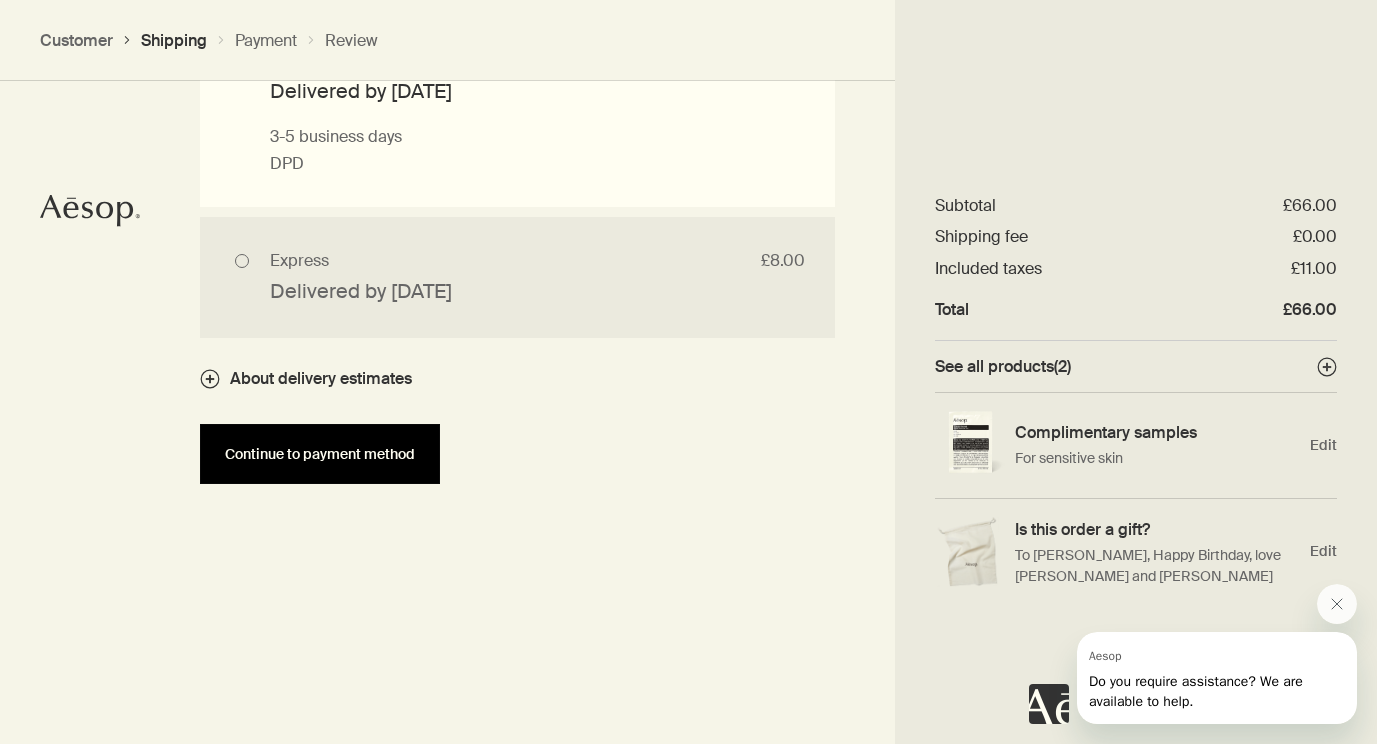 click on "Continue to payment method" at bounding box center (320, 454) 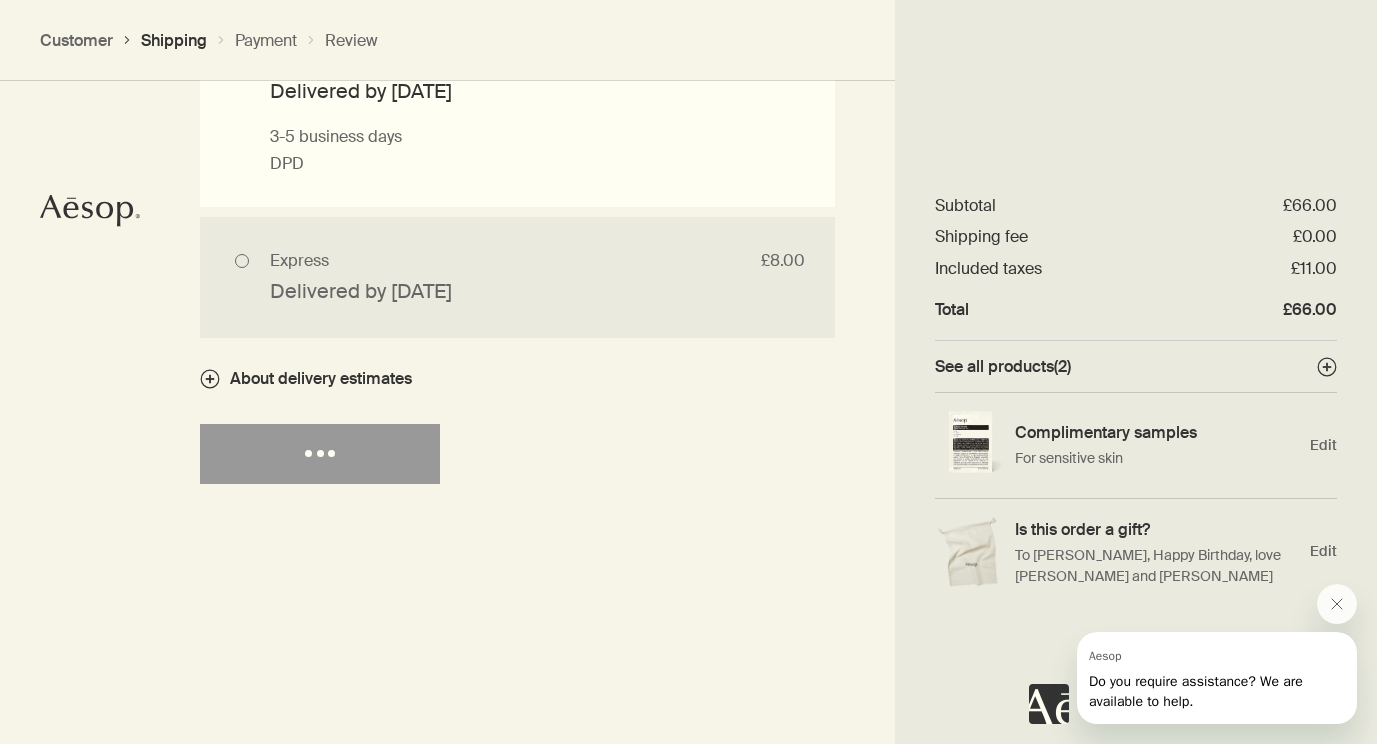 select on "SG" 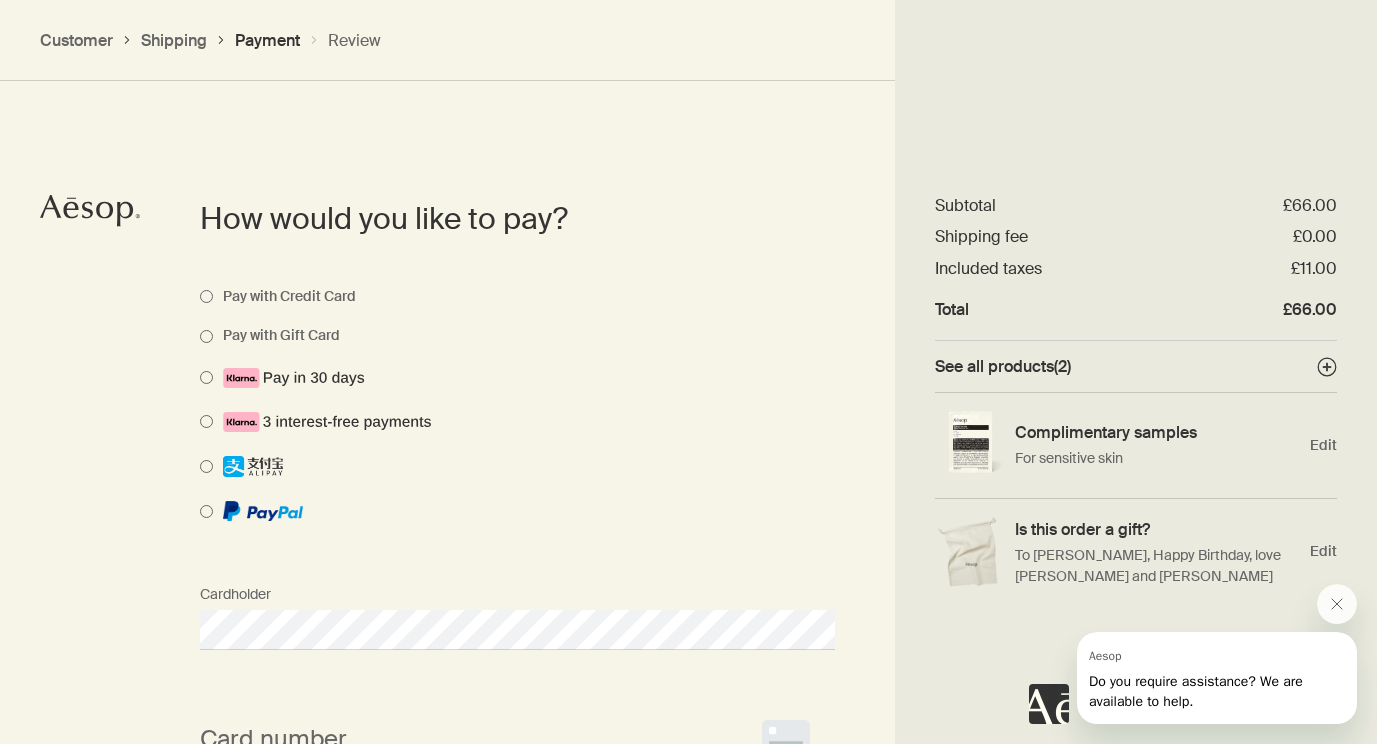 scroll, scrollTop: 1491, scrollLeft: 0, axis: vertical 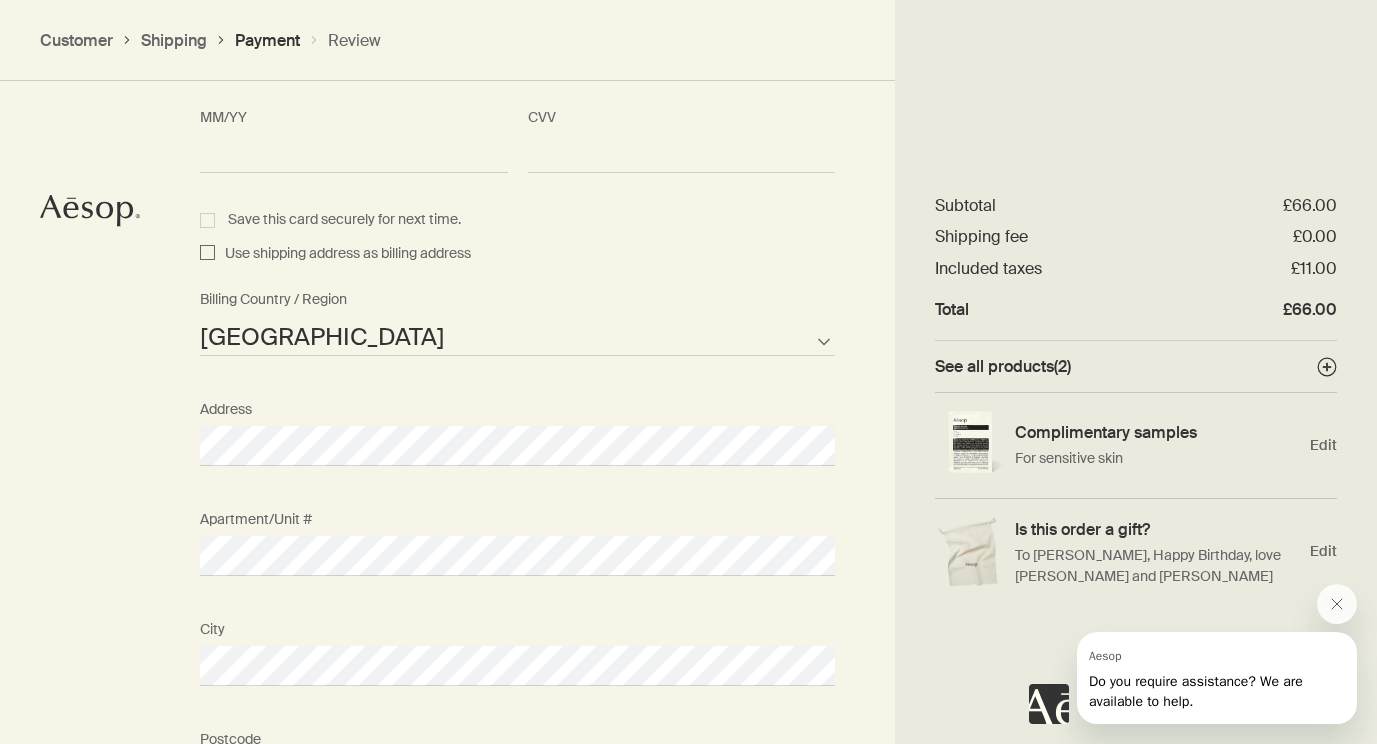 click on "Afghanistan Albania Algeria American Samoa Andorra Angola Anguilla Antarctica Antigua and Barbuda Argentina Armenia Aruba Australia Austria Azerbaijan Bahamas Bahrain Bangladesh Barbados Belarus Belgium Belize Benin Bermuda Bhutan Bolivia Bosnia and Herzegovina Botswana Brazil British Indian Ocean Territory British Virgin Islands Brunei Bulgaria Burkina Faso Burundi Cambodia Cameroon Canada Cape Verde Cayman Islands Central African Republic Chad Chile Chinese Mainland Christmas Island Cocos Islands Colombia Comoros Cook Islands Costa Rica Croatia Cuba Curacao Cyprus Czech Republic Democratic Republic of the Congo Denmark Djibouti Dominica Dominican Republic East Timor Ecuador Egypt El Salvador Equatorial Guinea Eritrea Estonia Ethiopia Falkland Islands Faroe Islands Fiji Finland France French Polynesia Gabon Gambia Georgia Germany Ghana Gibraltar Greece Greenland Grenada Guam Guatemala Guernsey Guinea Guinea-Bissau Guyana Haiti Honduras Hong Kong, SAR Hungary Iceland India Indonesia Iran Iraq Ireland Israel" at bounding box center (517, 336) 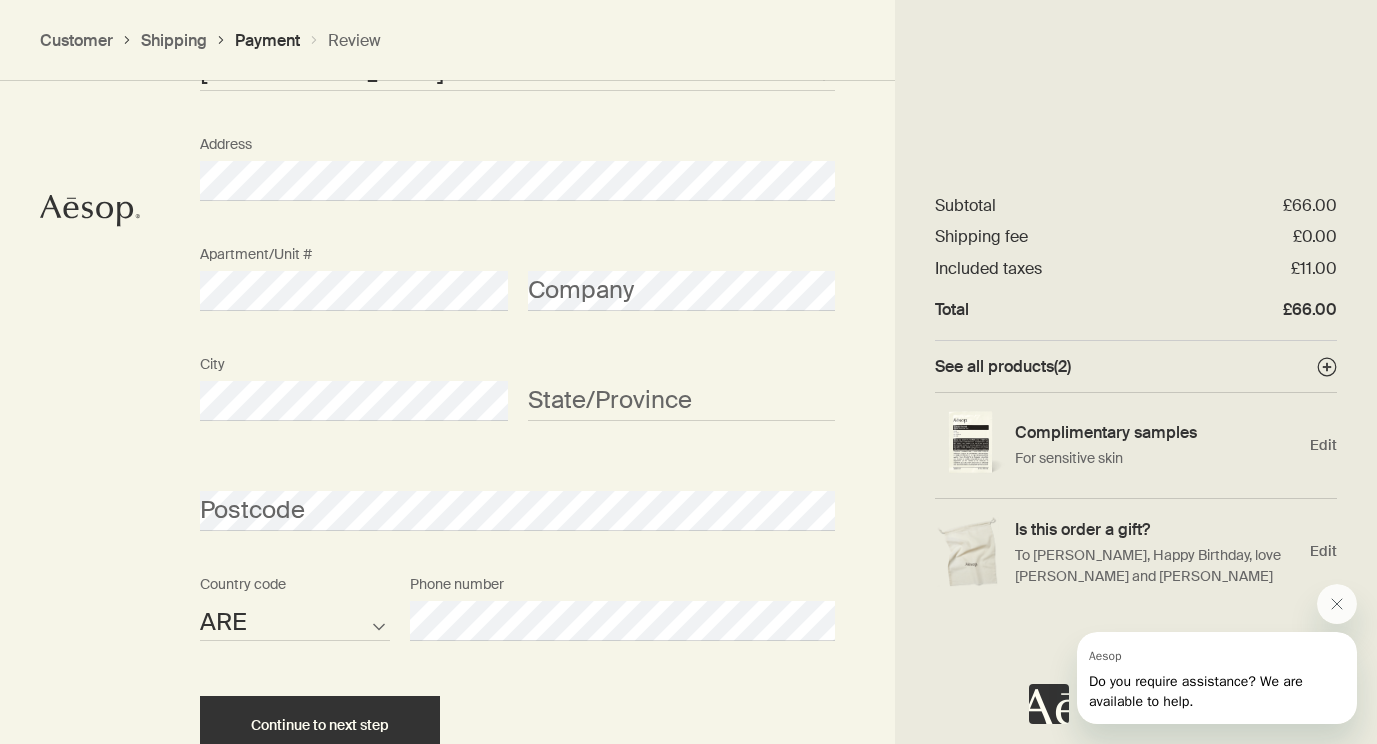 scroll, scrollTop: 2594, scrollLeft: 0, axis: vertical 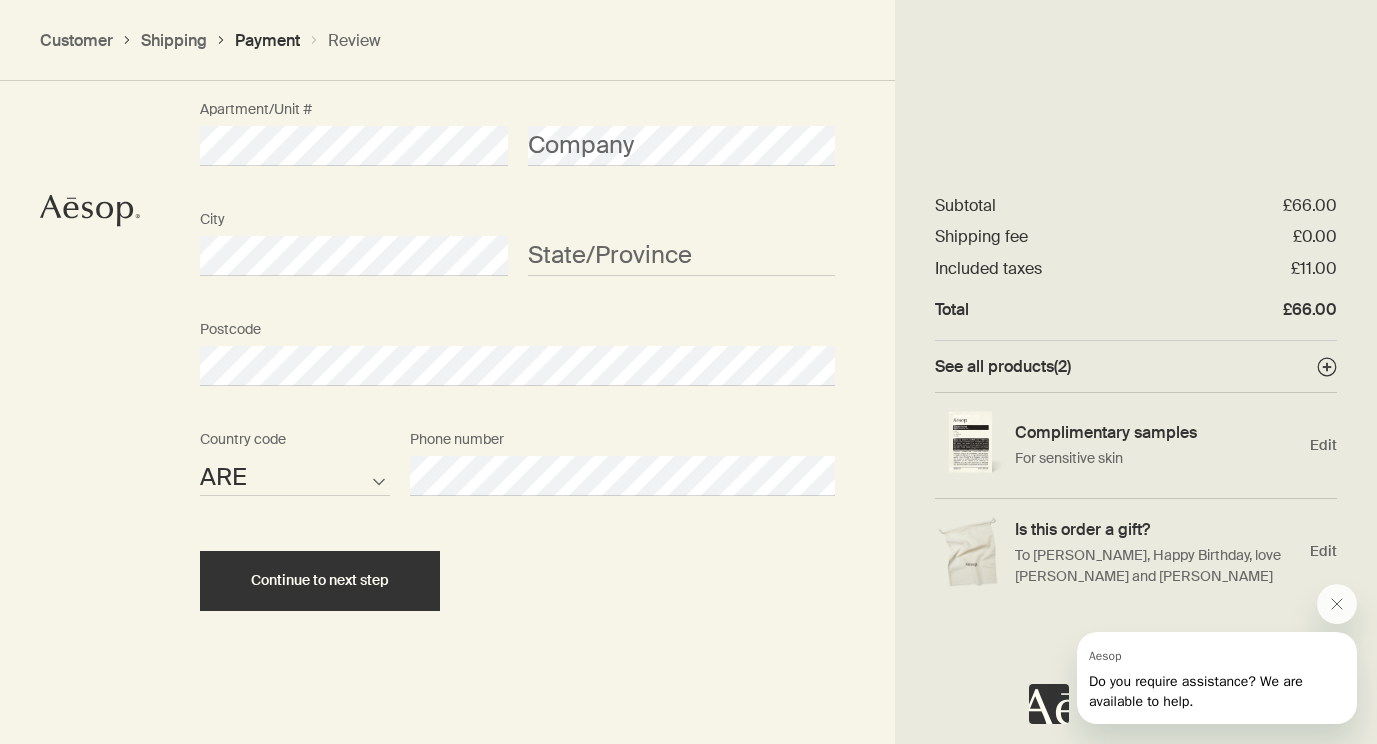click on "AFG ALB DZA ASM AND AGO AIA ATA ATG ARG ARM ABW AUS AUT AZE BHS BHR BGD BRB BLR BEL BLZ BEN BMU BTN BOL BIH BWA BRA IOT VGB BRN BGR BFA BDI KHM CMR CAN CPV CYM CAF TCD CHL CHN CXR CCK COL COM COK CRI HRV CUB CUW CYP CZE COD DNK DJI DMA DOM TLS ECU EGY SLV GNQ ERI EST ETH FLK FRO FJI FIN FRA PYF GAB GMB GEO DEU GHA GIB GRC GRL GRD GUM GTM GGY GIN GNB GUY HTI HND HKG HUN ISL IND IDN IRN IRQ IRL IMN ISR ITA CIV JAM JPN JEY JOR KAZ KEN KIR XKX KWT KGZ LAO LVA LBN LSO LBR LBY LIE LTU LUX MAC MKD MDG MWI MYS MDV MLI MLT MHL MRT MUS MYT MEX FSM MDA MCO MNG MNE MSR MAR MOZ MMR NAM NRU NPL NLD ANT NCL NZL NIC NER NGA NIU PRK MNP NOR OMN PAK PLW PSE PAN PNG PRY PER PHL PCN POL PRT PRI QAT COG REU ROU RUS RWA BLM SHN KNA LCA MAF SPM VCT WSM SMR STP SAU SEN SRB SYC SLE SGP SXM SVK SVN SLB SOM KOR ZAF SSD ESP LKA SDN SUR SJM SWZ SWE CHE SYR TWN TJK TZA THA TGO TKL TON TTO TUN TUR TKM TCA TUV VIR UGA UKR ARE GBR USA URY UZB VUT VAT VEN VNM WLF ESH YEM ZMB ZWE Country code Phone number" at bounding box center [517, 476] 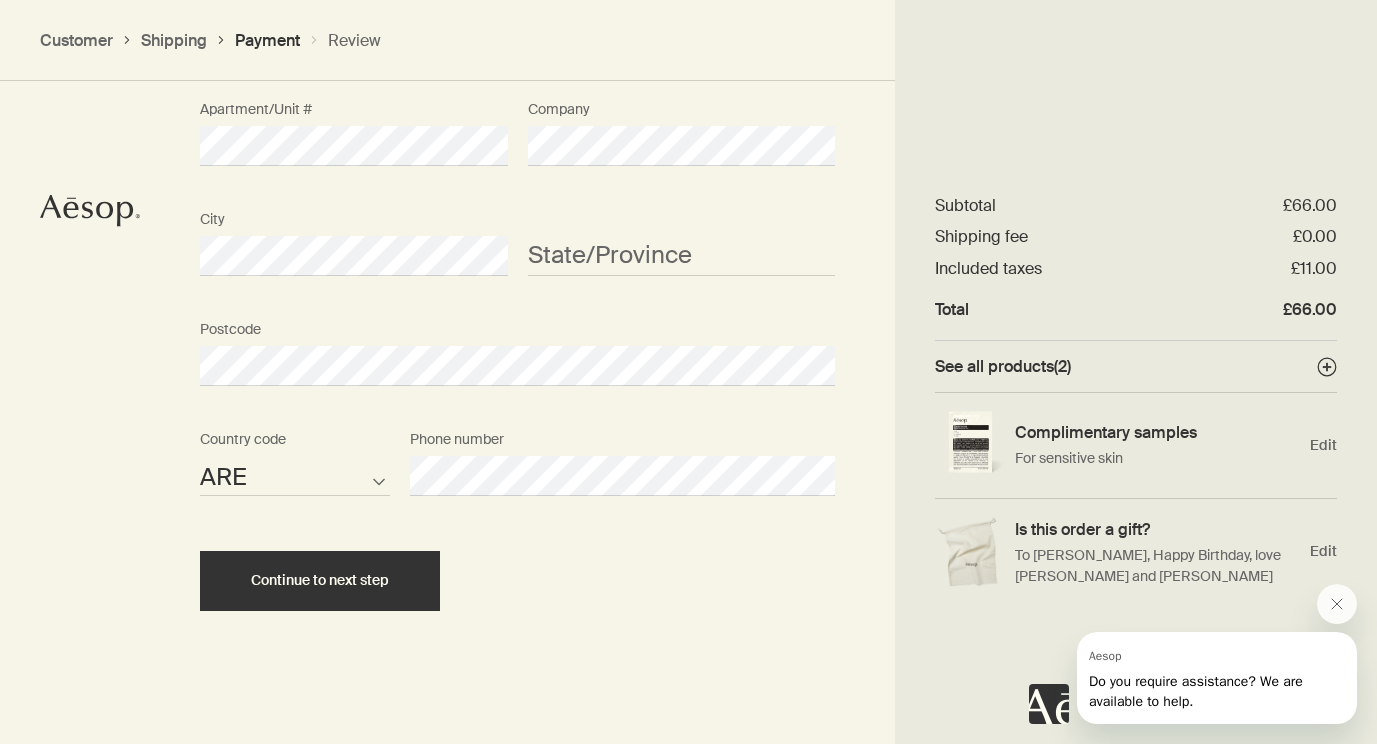 click on "Apartment/Unit # Company" at bounding box center [517, 146] 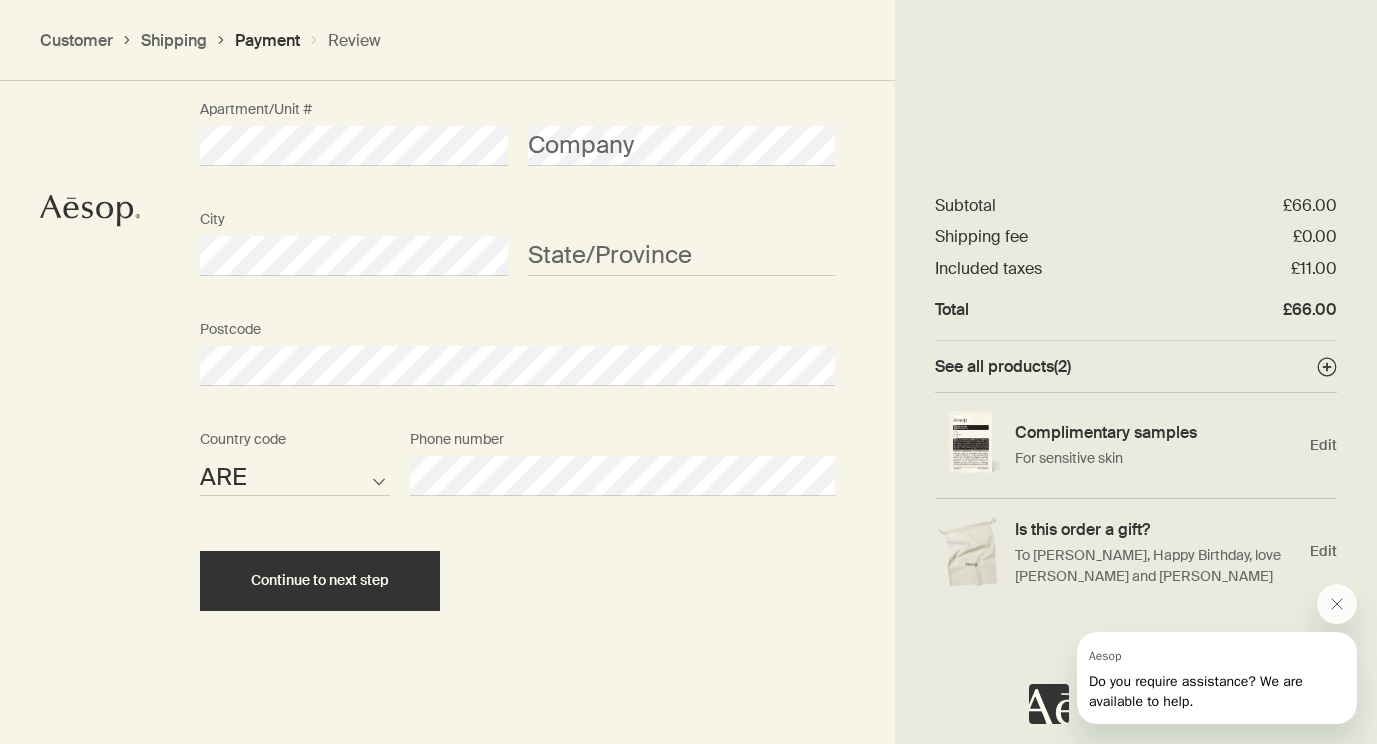 click on "Continue to next step" at bounding box center (517, 581) 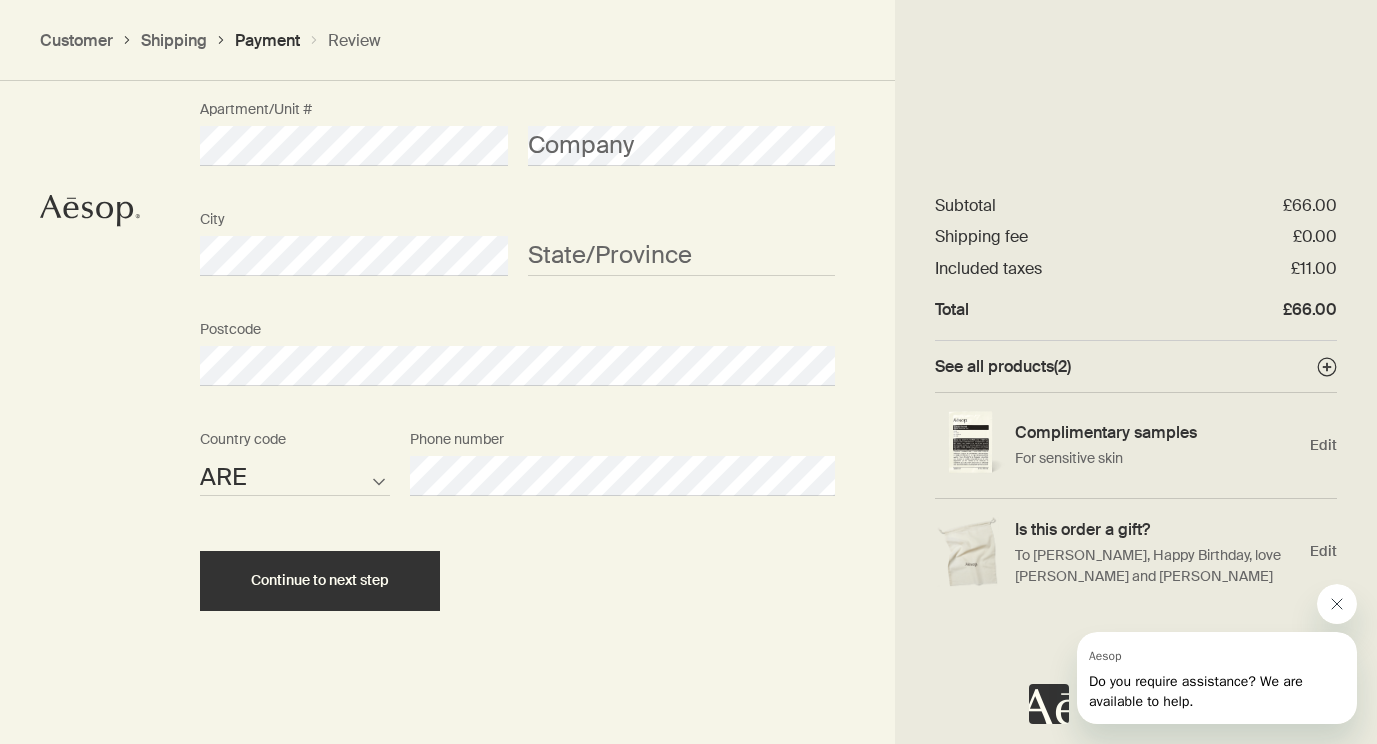 click 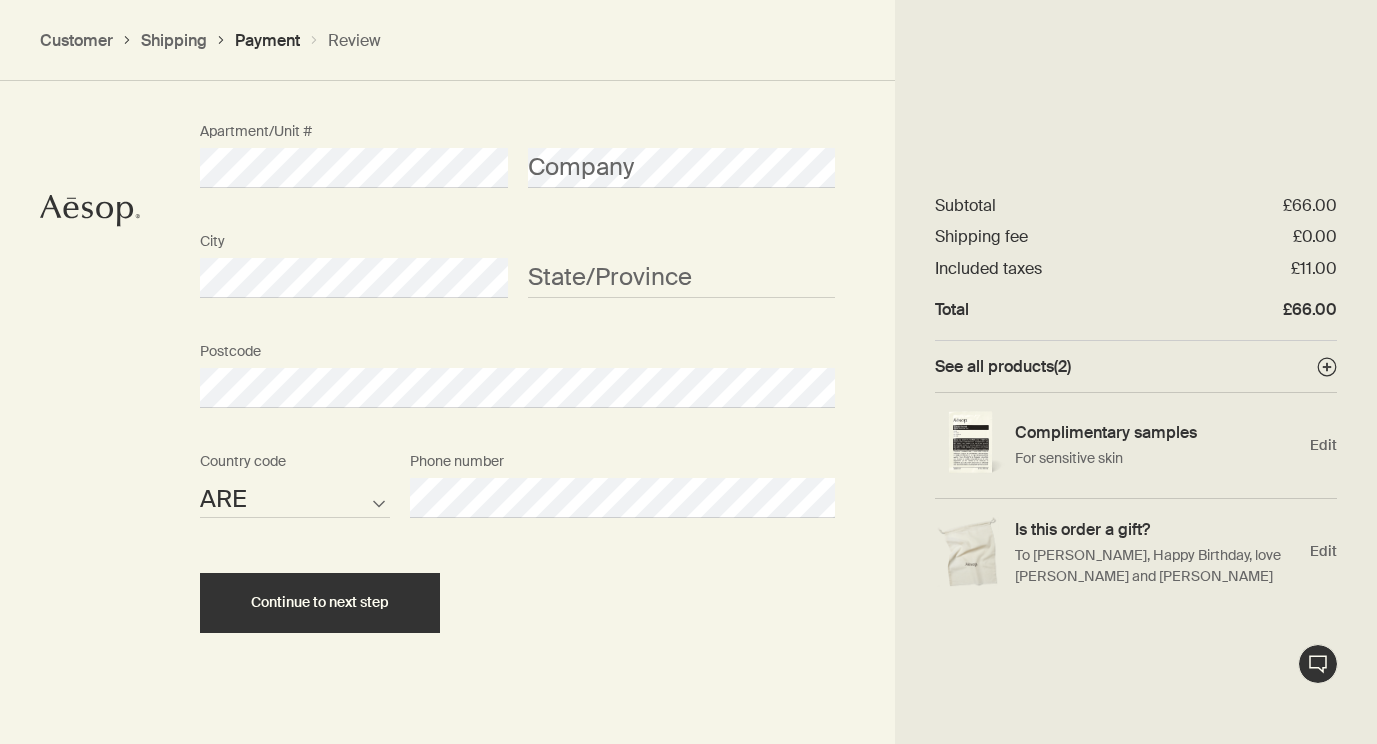 scroll, scrollTop: 2594, scrollLeft: 0, axis: vertical 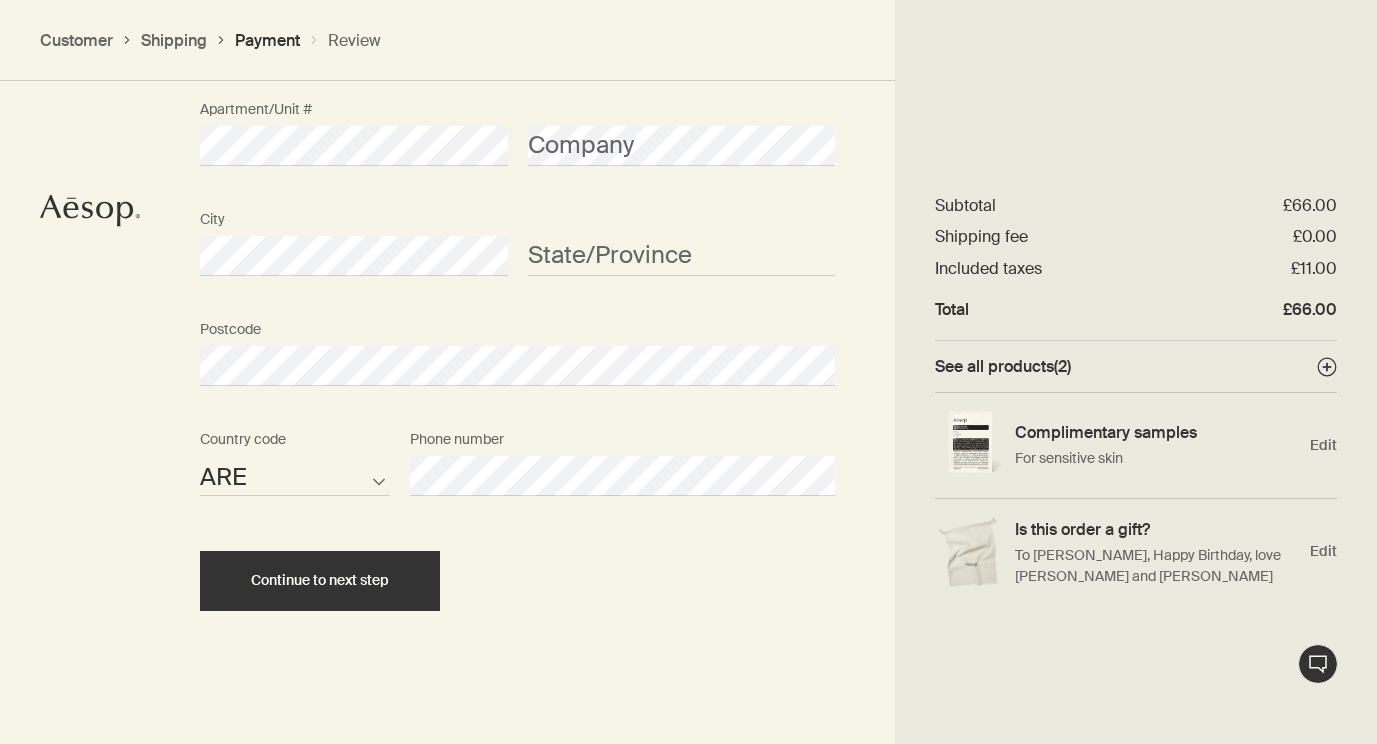 click on "AFG ALB DZA ASM AND AGO AIA ATA ATG ARG ARM ABW AUS AUT AZE BHS BHR BGD BRB BLR BEL BLZ BEN BMU BTN BOL BIH BWA BRA IOT VGB BRN BGR BFA BDI KHM CMR CAN CPV CYM CAF TCD CHL CHN CXR CCK COL COM COK CRI HRV CUB CUW CYP CZE COD DNK DJI DMA DOM TLS ECU EGY SLV GNQ ERI EST ETH FLK FRO FJI FIN FRA PYF GAB GMB GEO DEU GHA GIB GRC GRL GRD GUM GTM GGY GIN GNB GUY HTI HND HKG HUN ISL IND IDN IRN IRQ IRL IMN ISR ITA CIV JAM JPN JEY JOR KAZ KEN KIR XKX KWT KGZ LAO LVA LBN LSO LBR LBY LIE LTU LUX MAC MKD MDG MWI MYS MDV MLI MLT MHL MRT MUS MYT MEX FSM MDA MCO MNG MNE MSR MAR MOZ MMR NAM NRU NPL NLD ANT NCL NZL NIC NER NGA NIU PRK MNP NOR OMN PAK PLW PSE PAN PNG PRY PER PHL PCN POL PRT PRI QAT COG REU ROU RUS RWA BLM SHN KNA LCA MAF SPM VCT WSM SMR STP SAU SEN SRB SYC SLE SGP SXM SVK SVN SLB SOM KOR ZAF SSD ESP LKA SDN SUR SJM SWZ SWE CHE SYR TWN TJK TZA THA TGO TKL TON TTO TUN TUR TKM TCA TUV VIR UGA UKR ARE GBR USA URY UZB VUT VAT VEN VNM WLF ESH YEM ZMB ZWE" at bounding box center (295, 476) 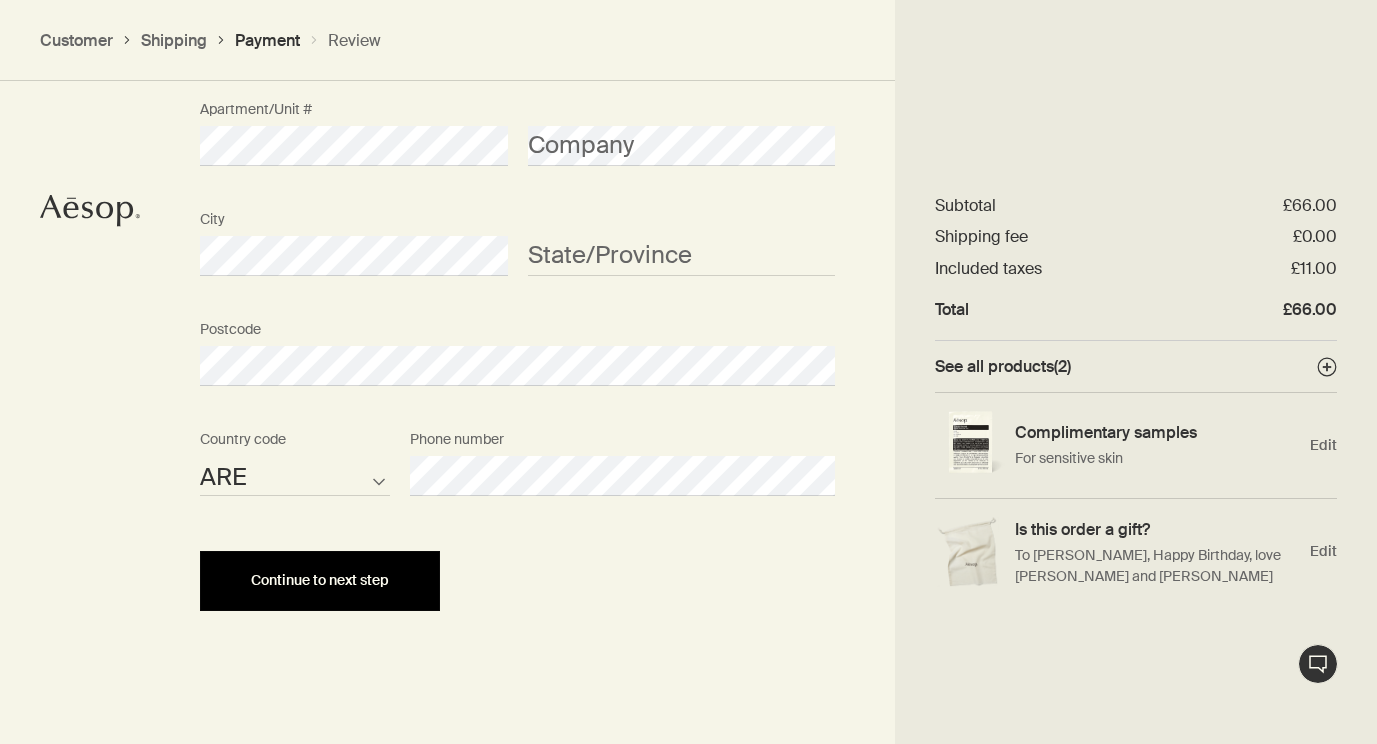 click on "Continue to next step" at bounding box center [320, 581] 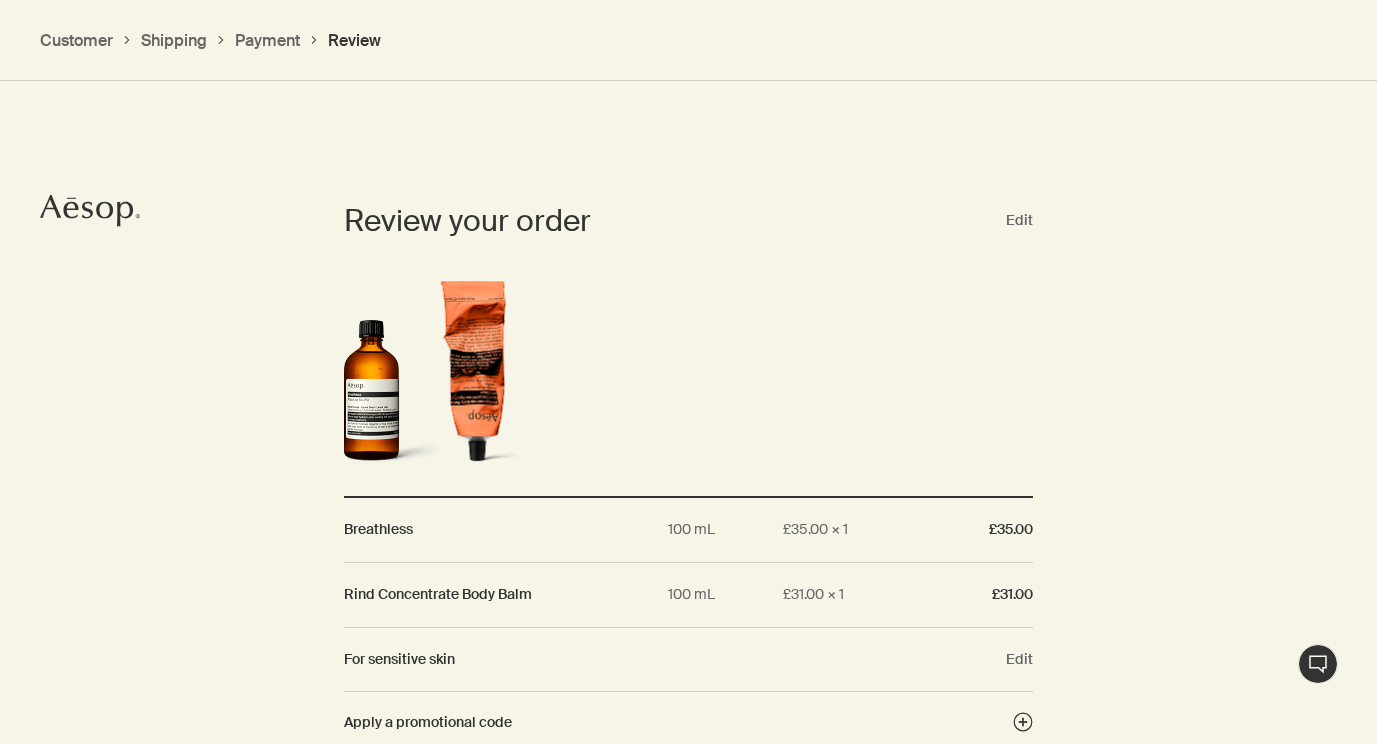 scroll, scrollTop: 1868, scrollLeft: 0, axis: vertical 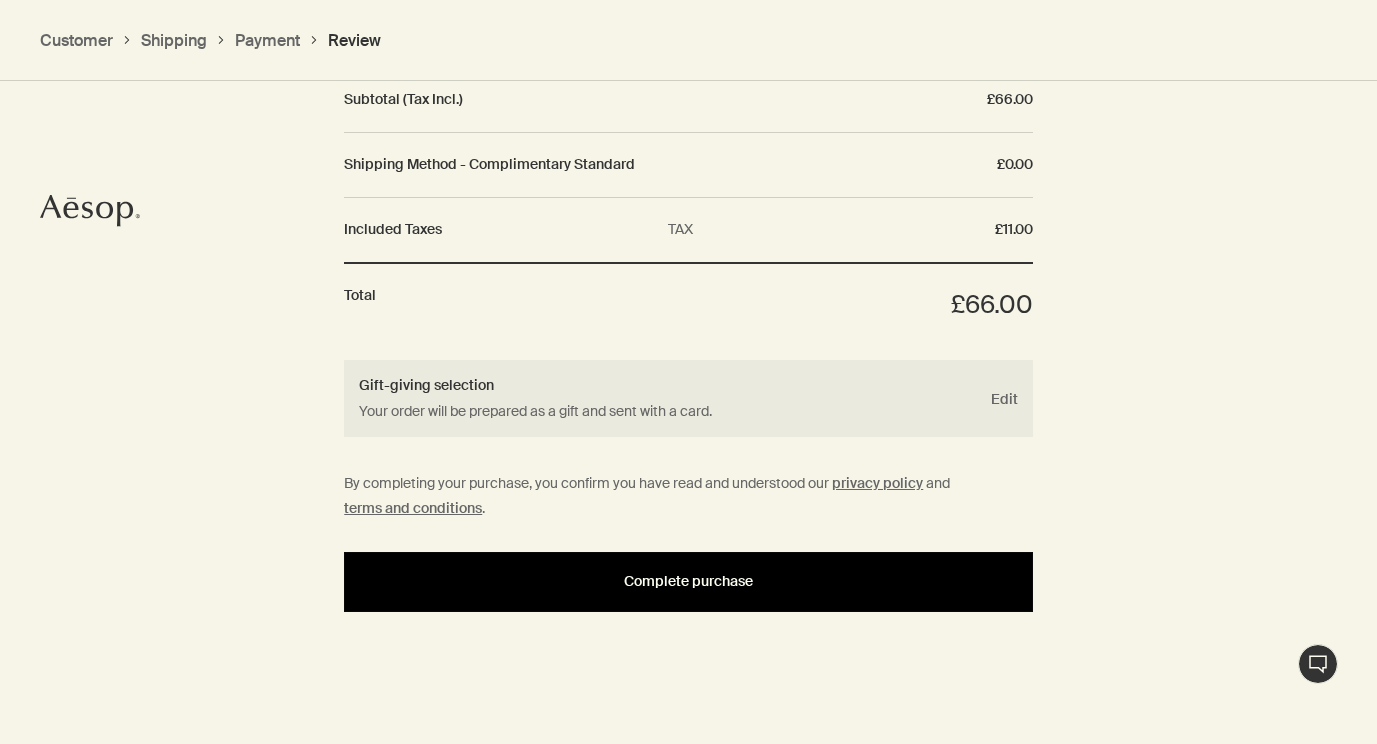 click on "Complete purchase" at bounding box center [688, 582] 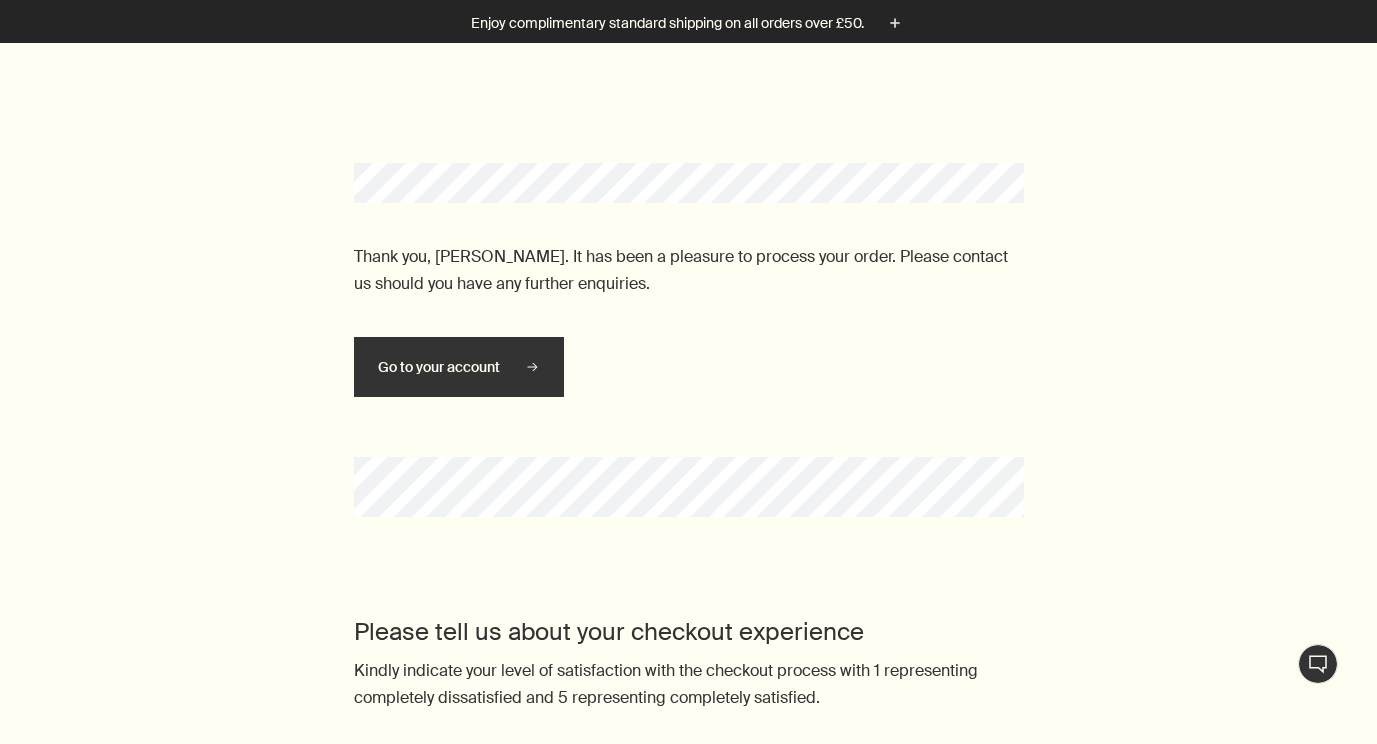 scroll, scrollTop: 0, scrollLeft: 0, axis: both 